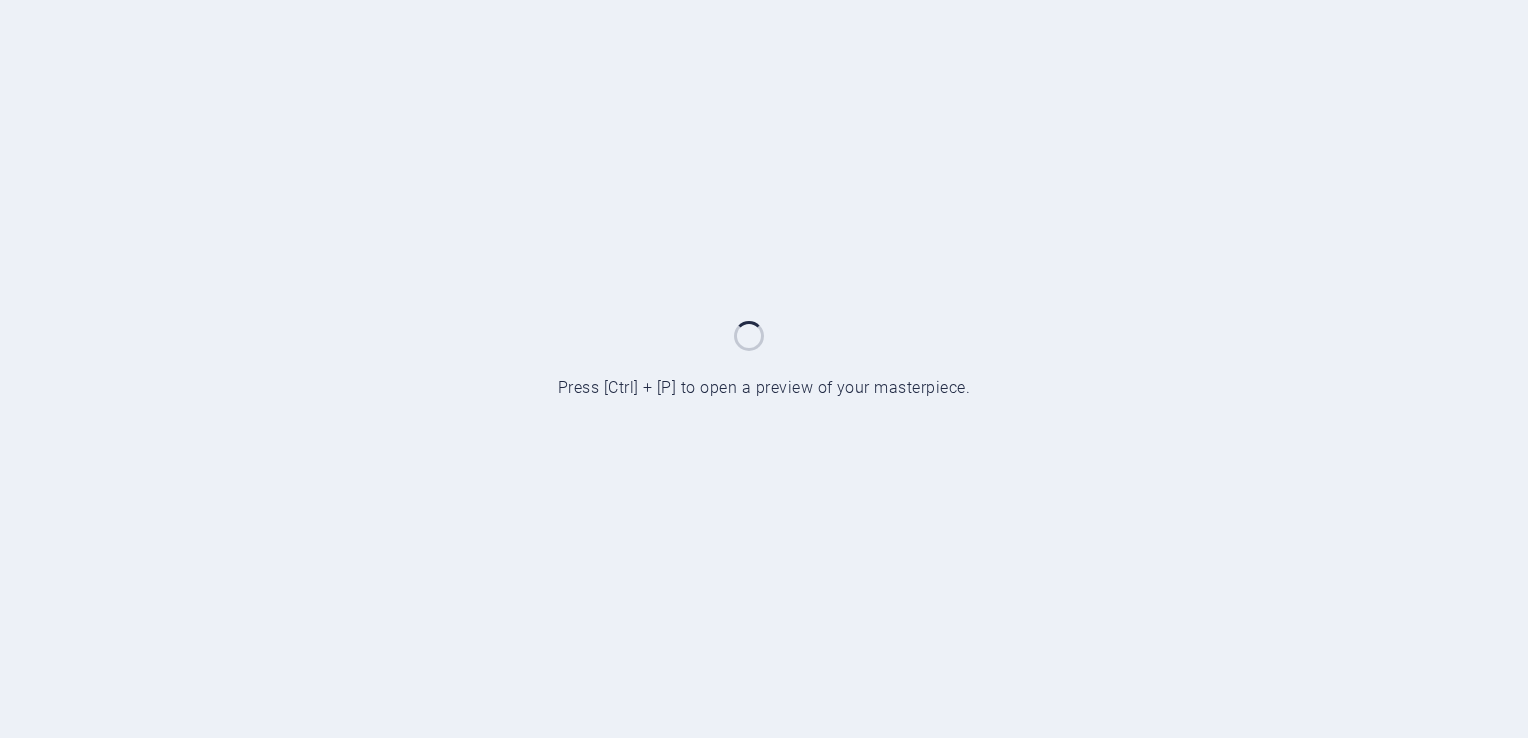 scroll, scrollTop: 0, scrollLeft: 0, axis: both 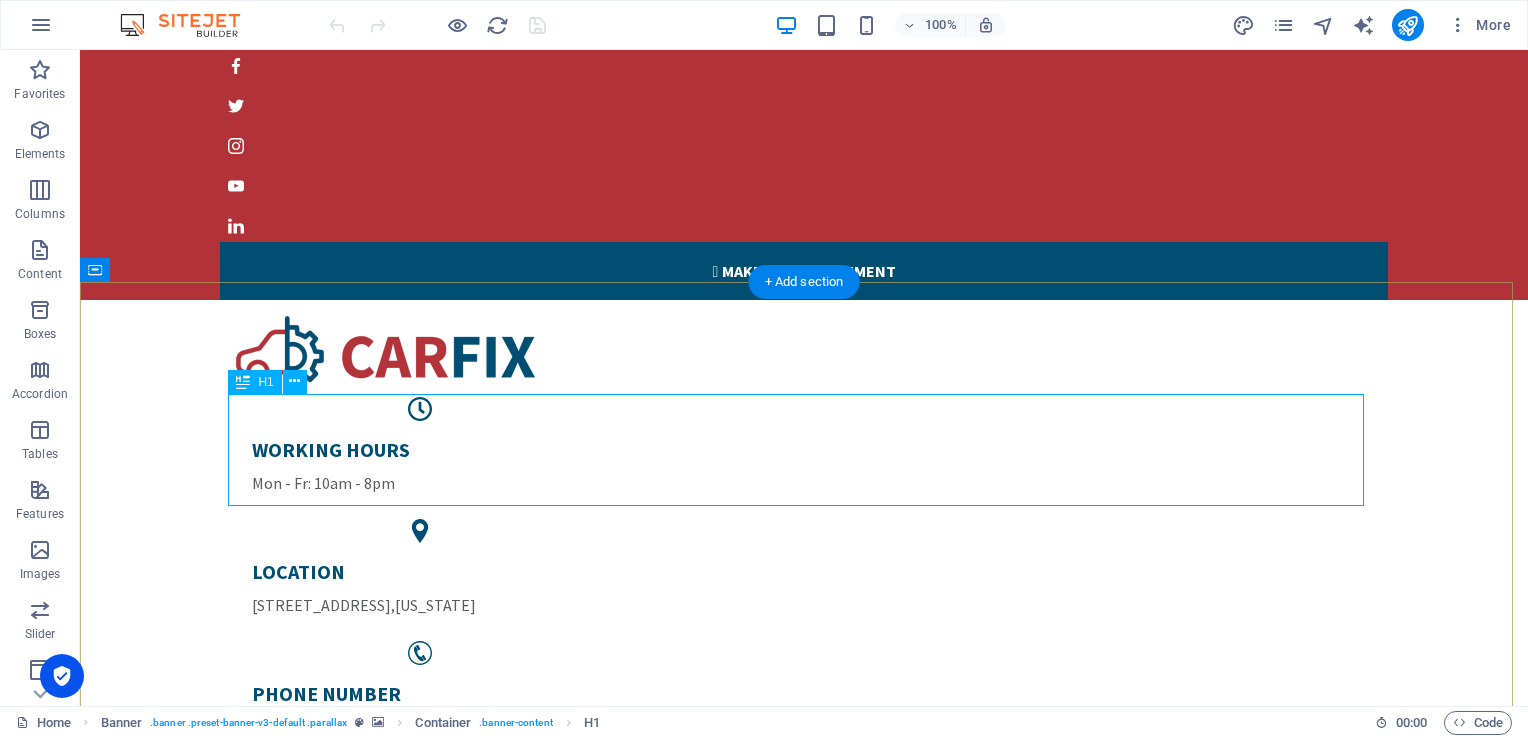 click on "Welcome to CarFix" at bounding box center [804, 1515] 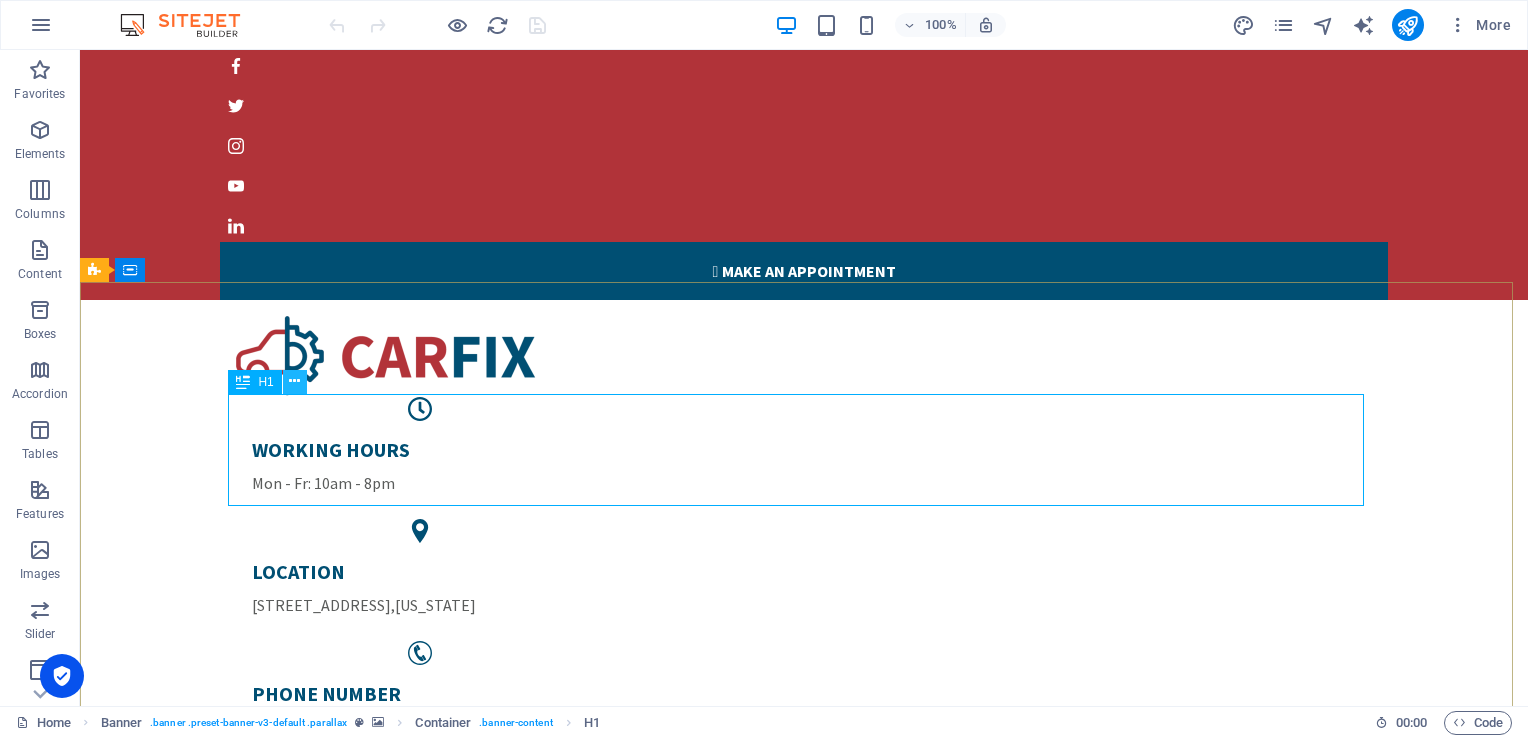 click at bounding box center (294, 381) 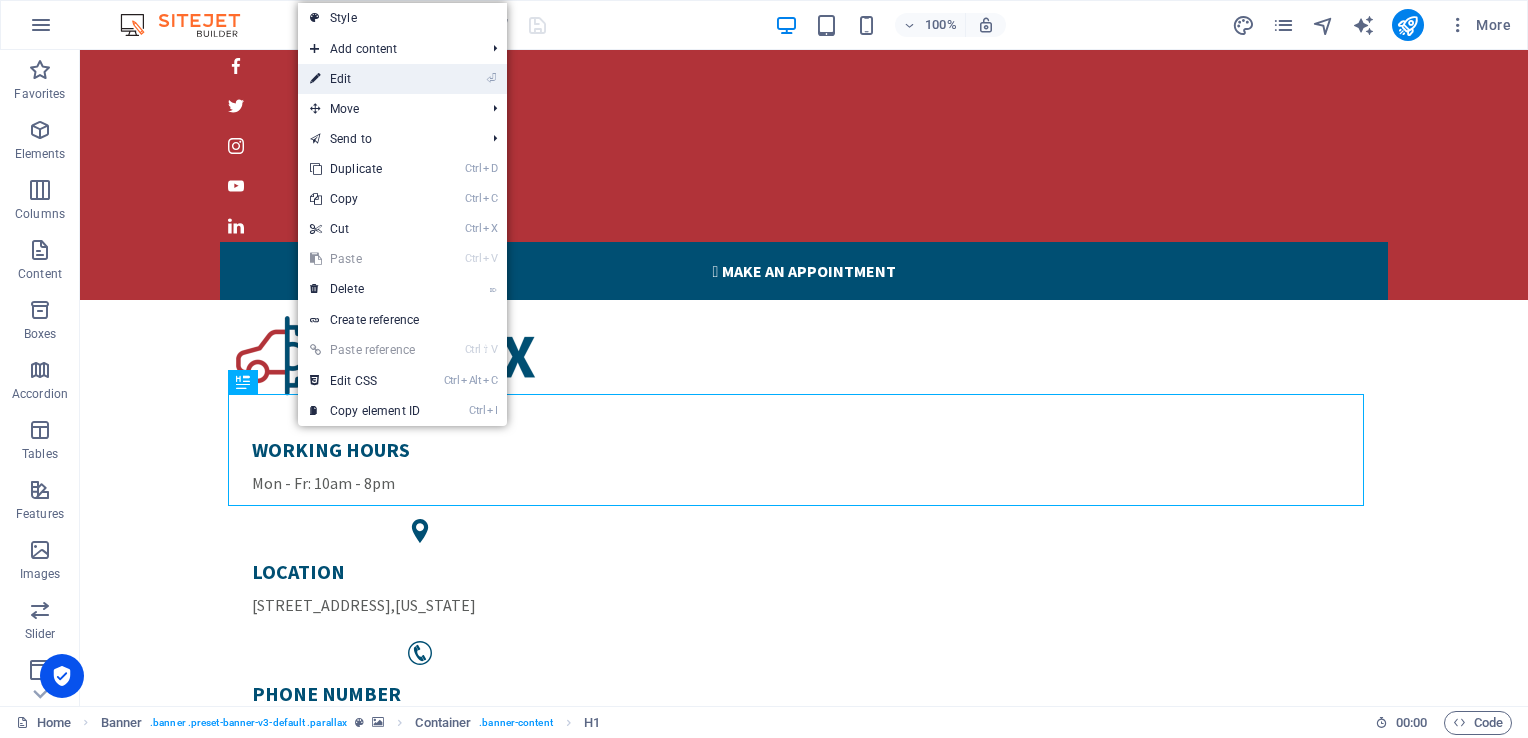 click on "⏎  Edit" at bounding box center (365, 79) 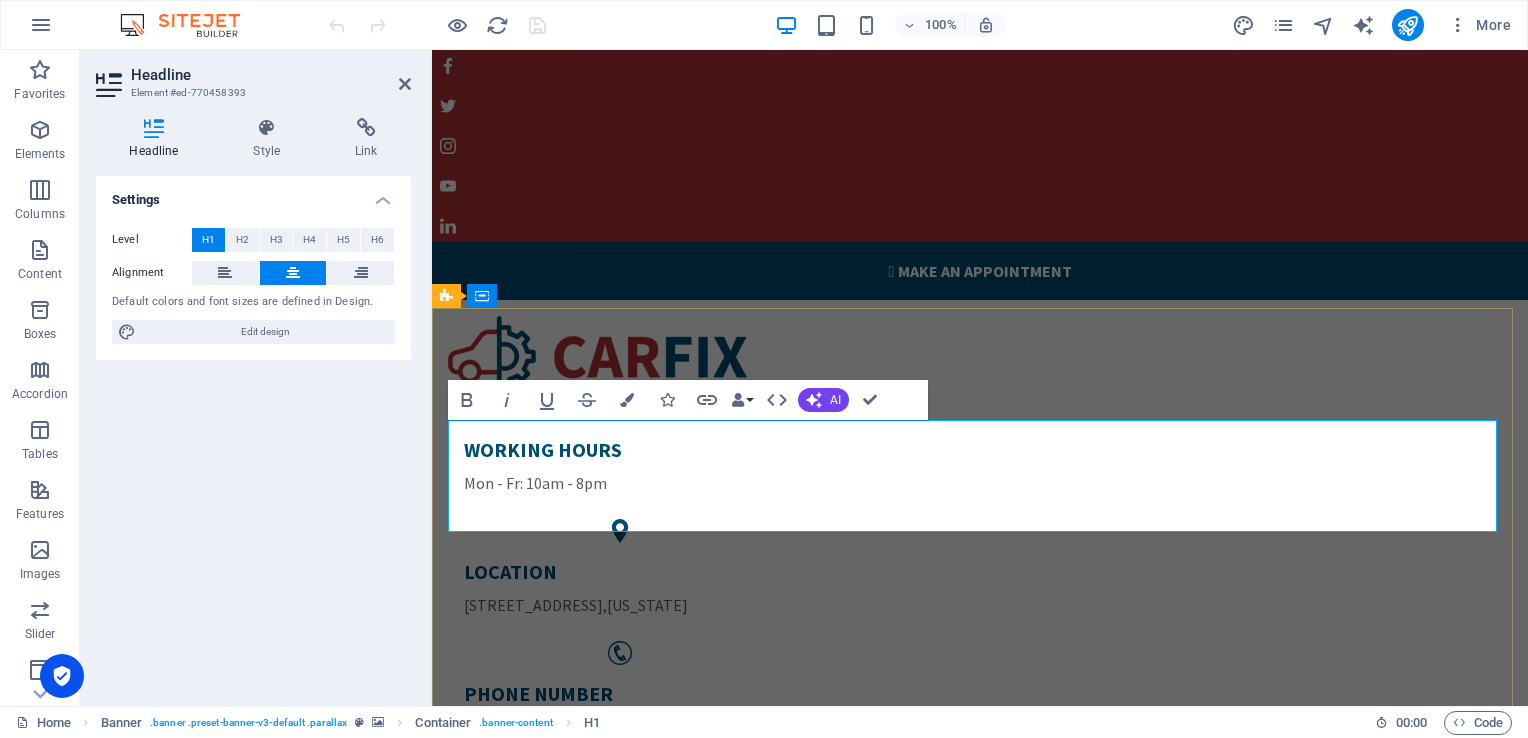 click on "Welcome to CarFix" at bounding box center (980, 1515) 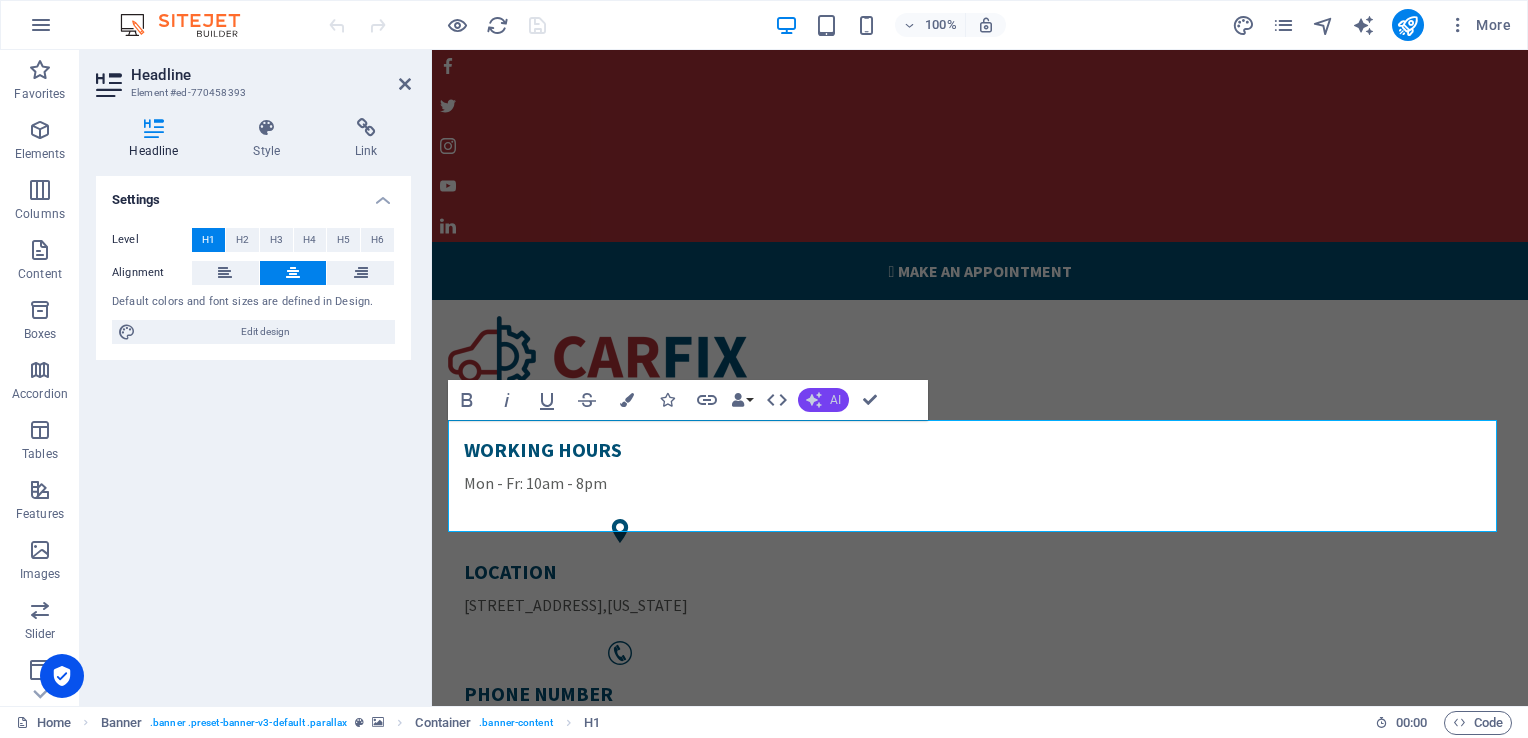 click on "AI" at bounding box center (835, 400) 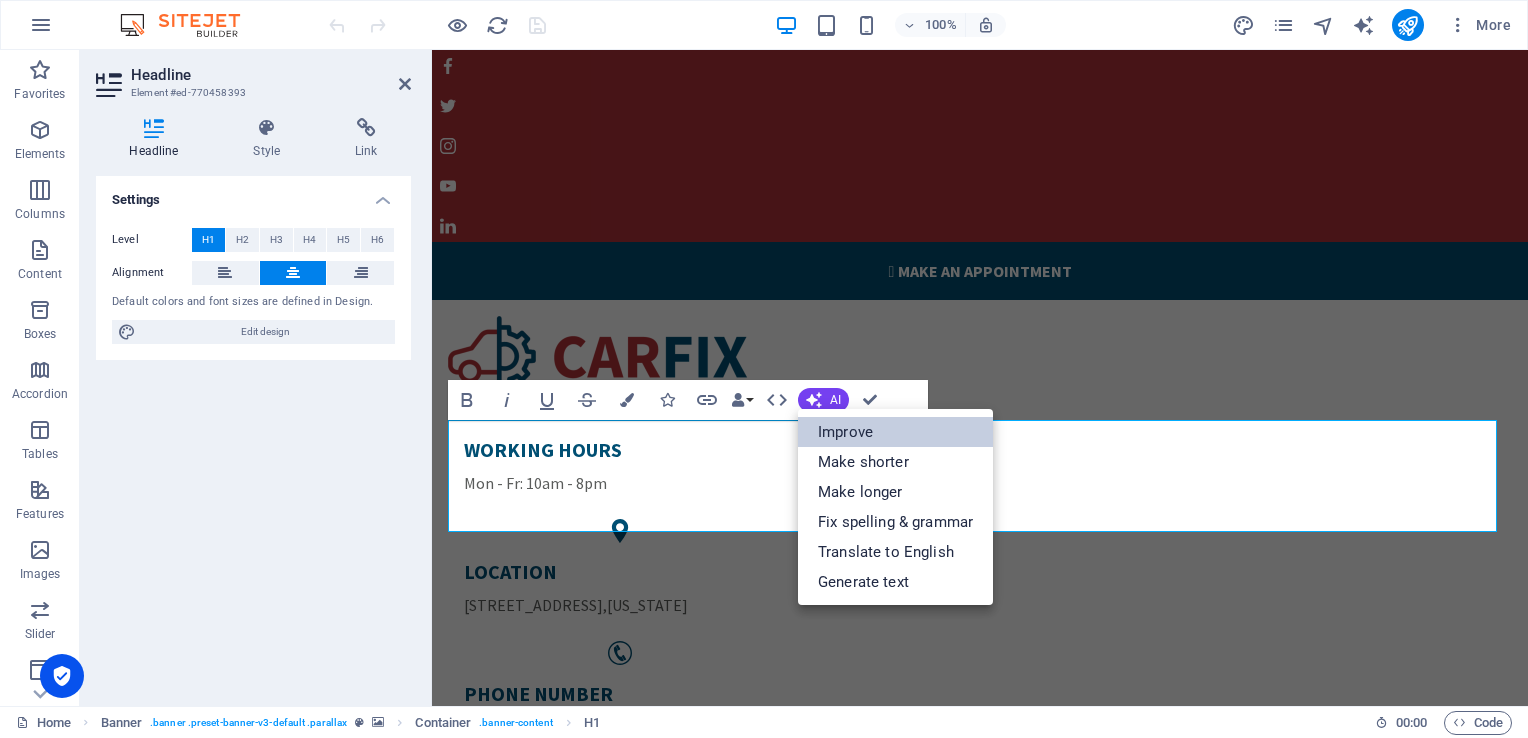 click on "Improve" at bounding box center (895, 432) 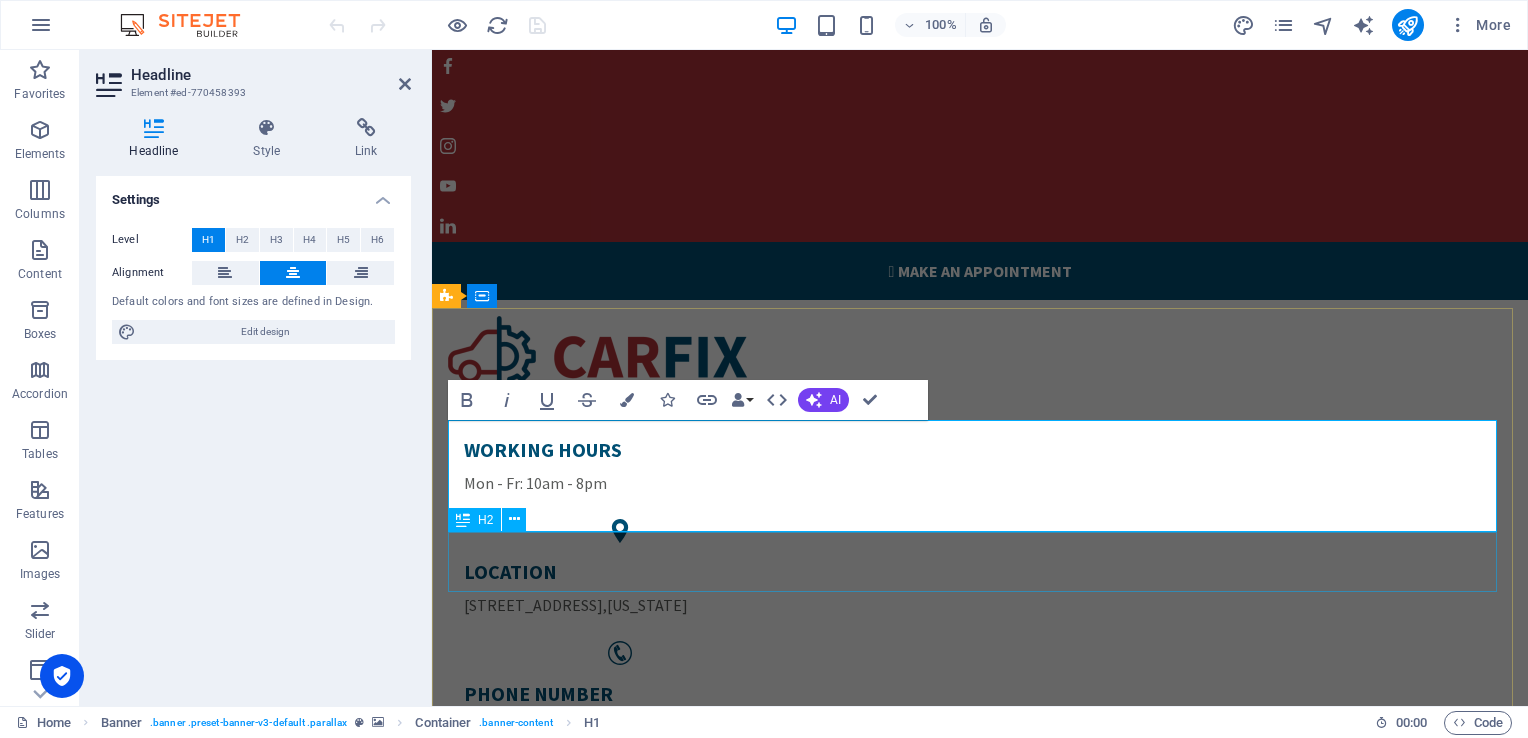 click on "Manhattens fastest Workshop" at bounding box center (980, 1601) 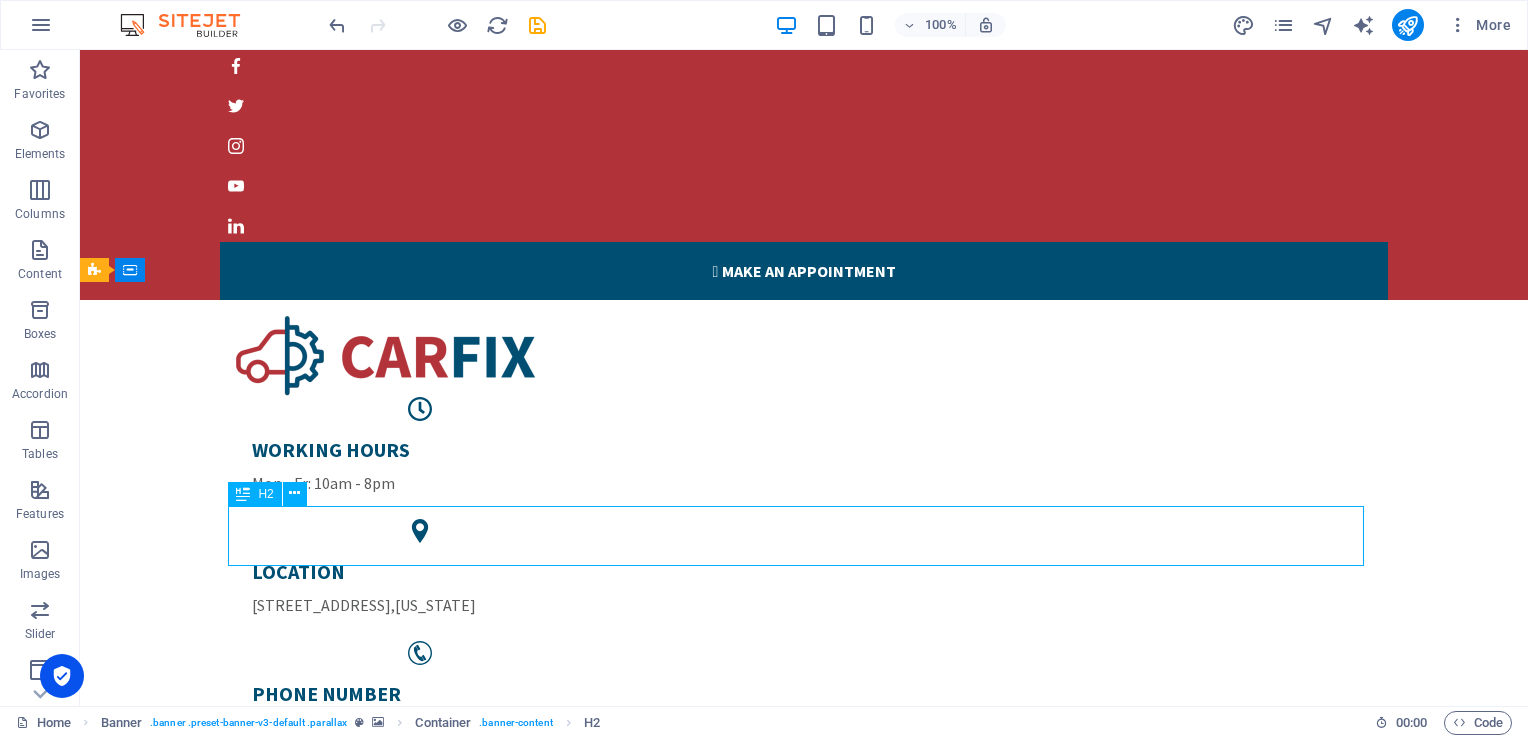click on "Manhattens fastest Workshop" at bounding box center [804, 1601] 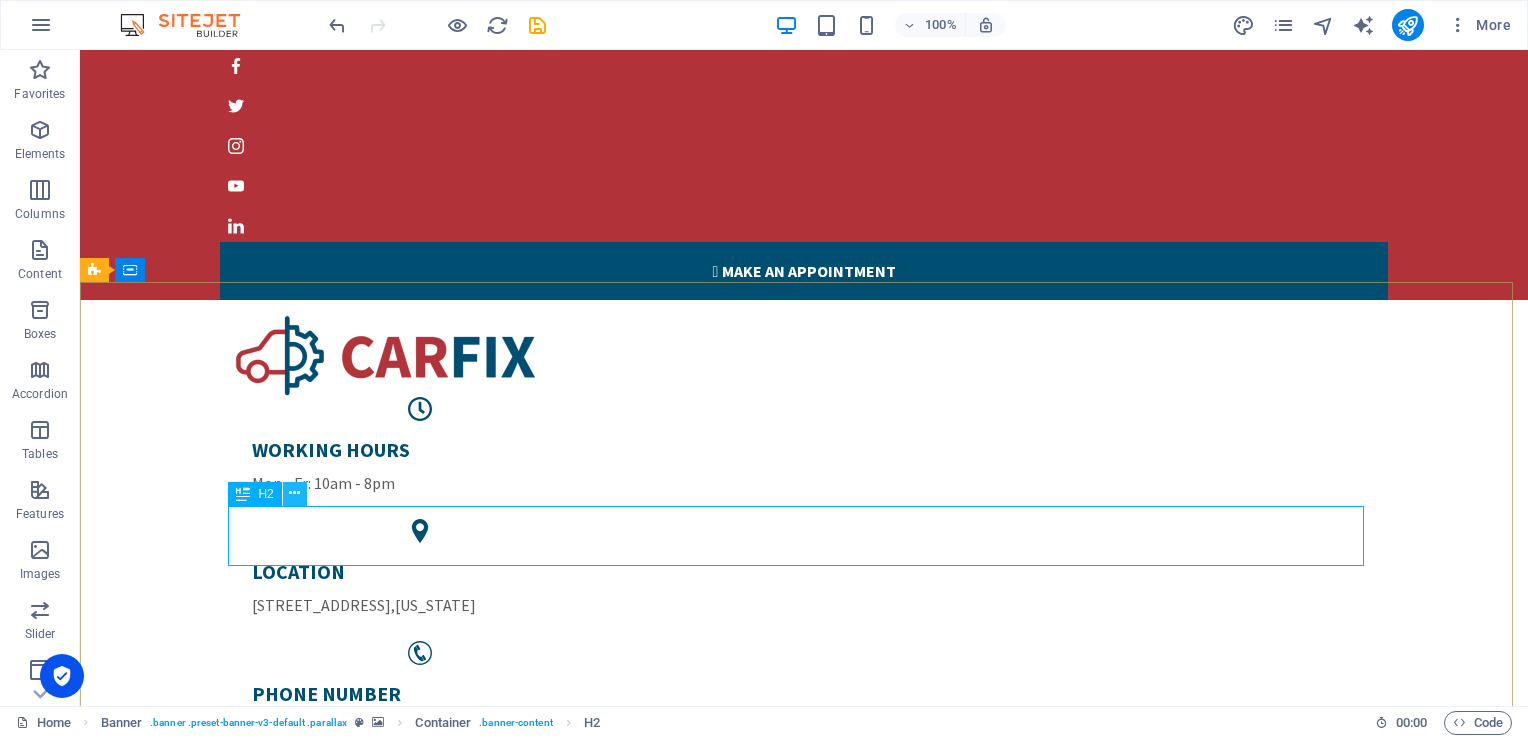 click at bounding box center (295, 494) 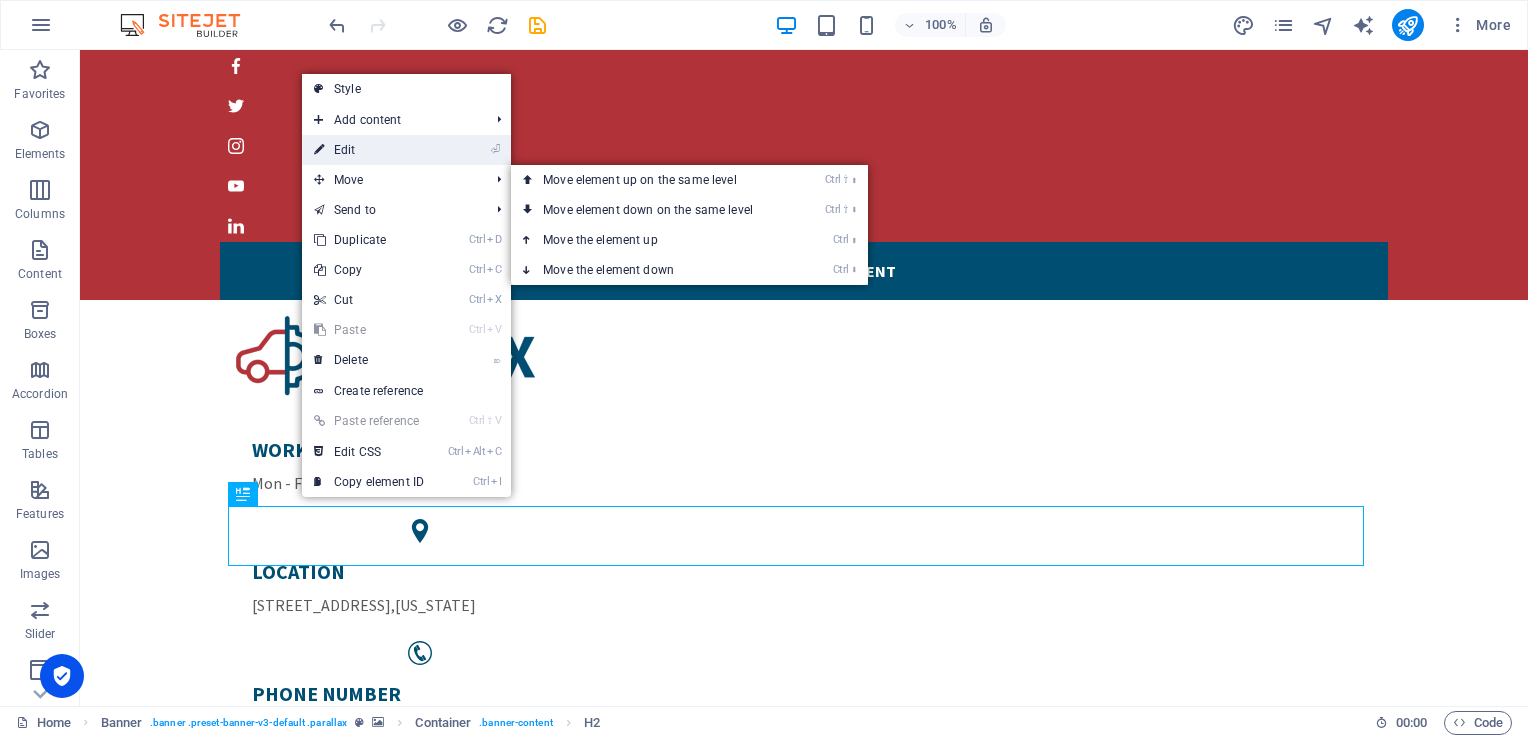 click on "⏎  Edit" at bounding box center (369, 150) 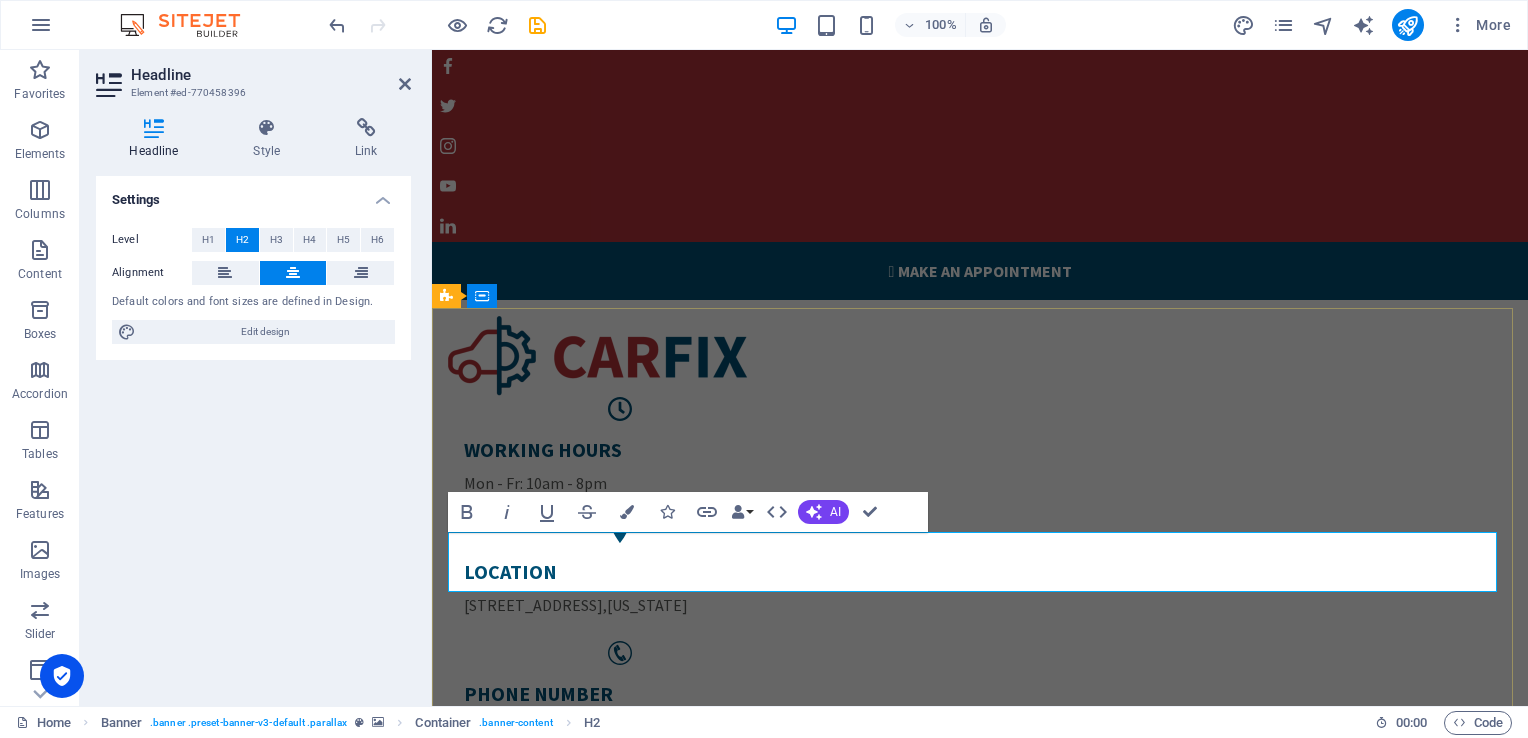 click on "Manhattens fastest Workshop" at bounding box center (980, 1601) 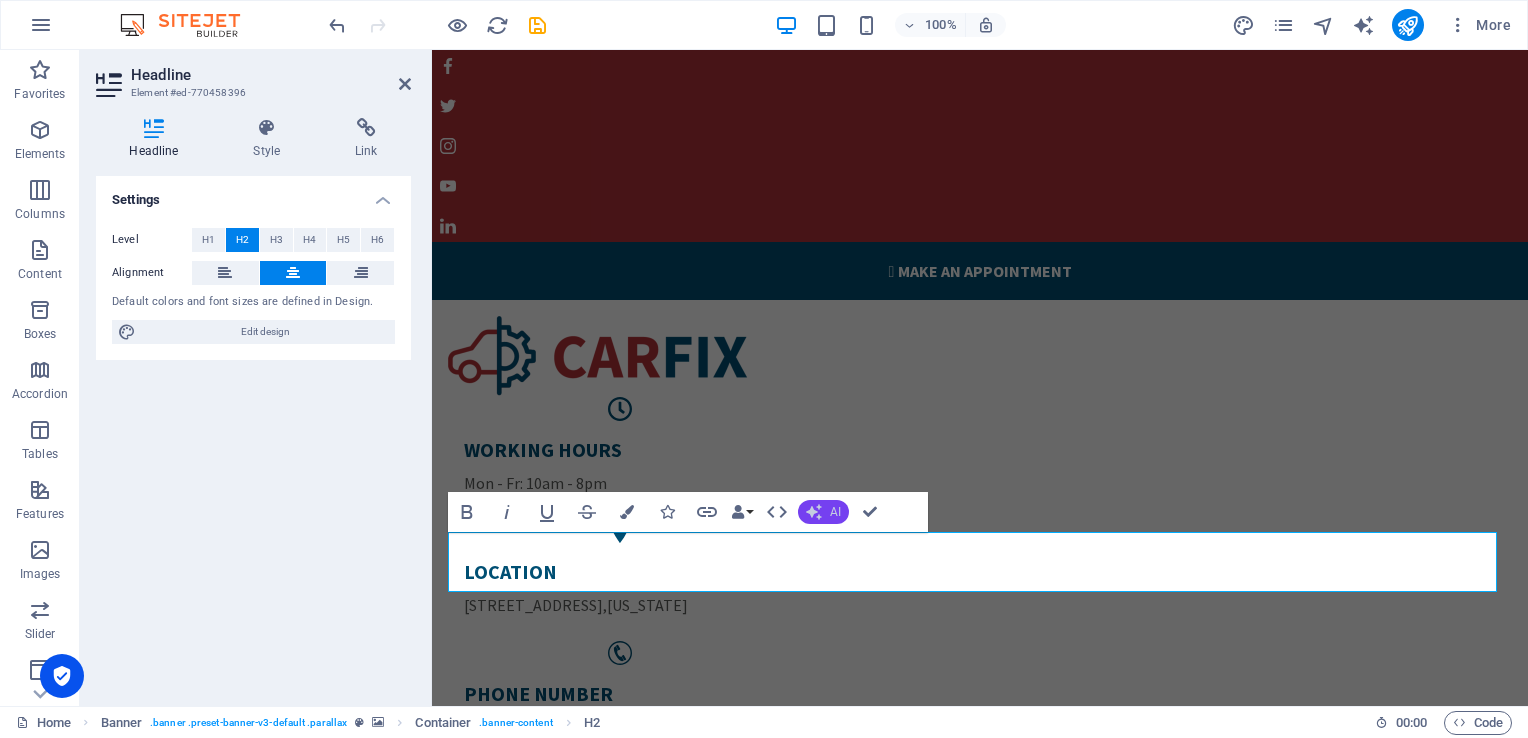click on "AI" at bounding box center [835, 512] 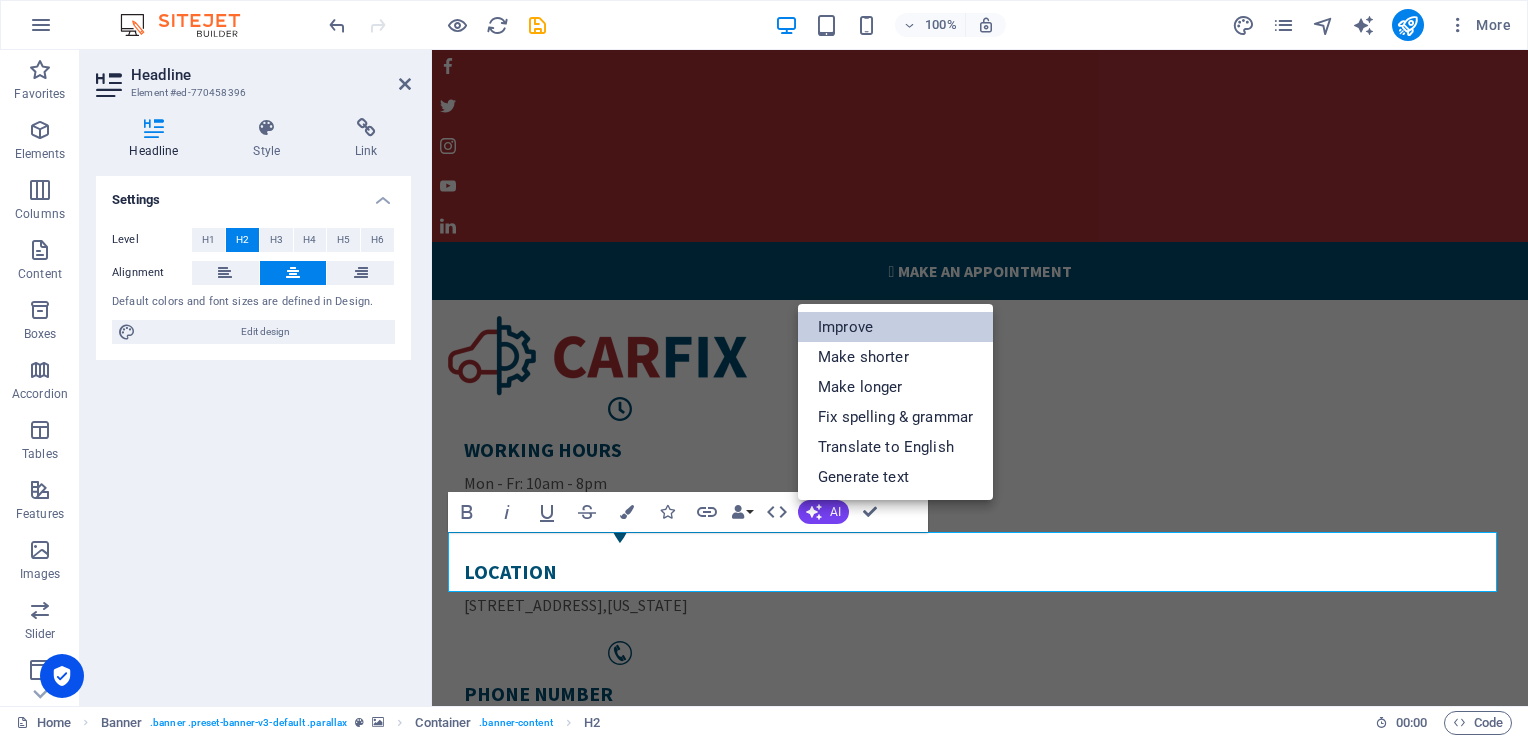 click on "Improve" at bounding box center [895, 327] 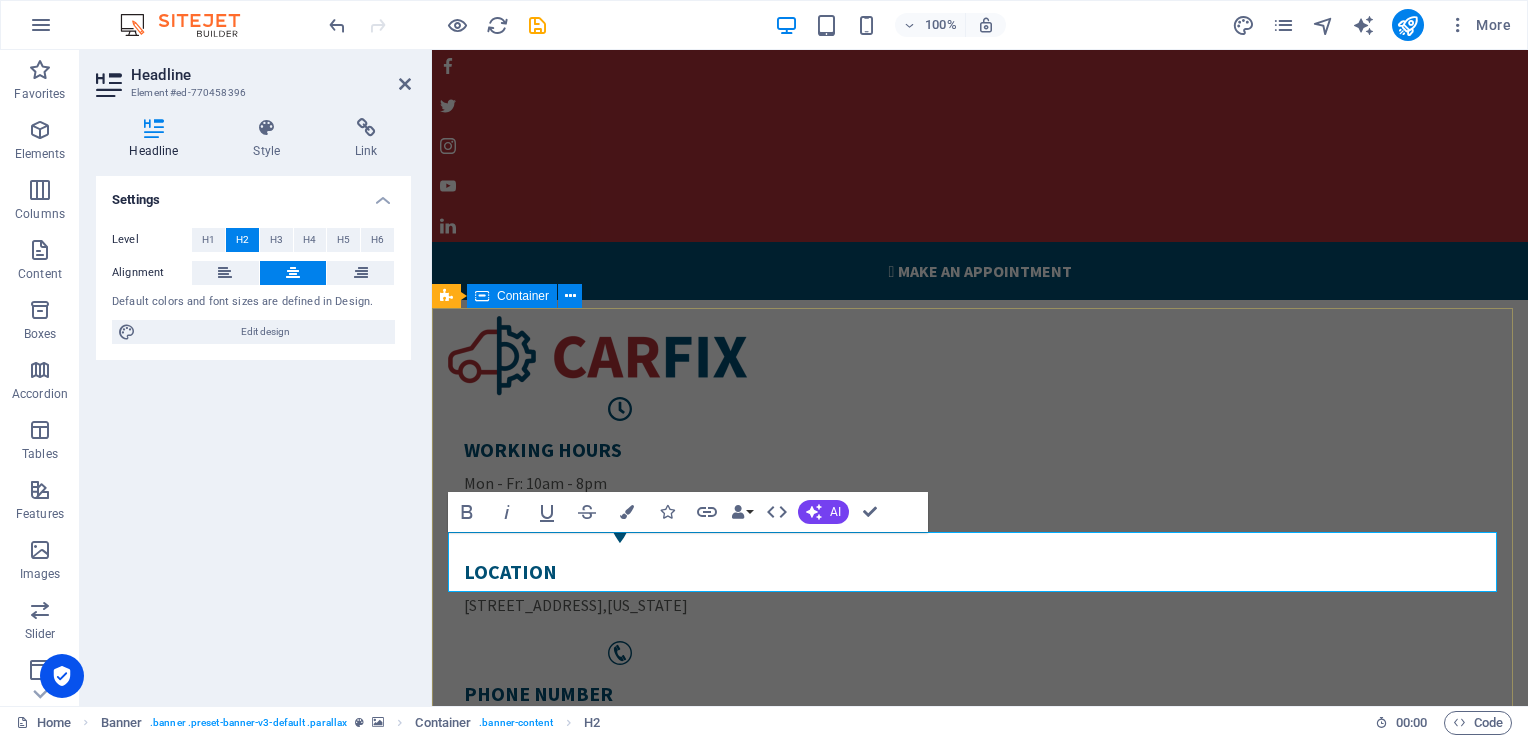 click on "WELCOME TO MECHANIC S.A.! FLYBIRD GROUP'S CAR FIXER Learn more  " at bounding box center (980, 1598) 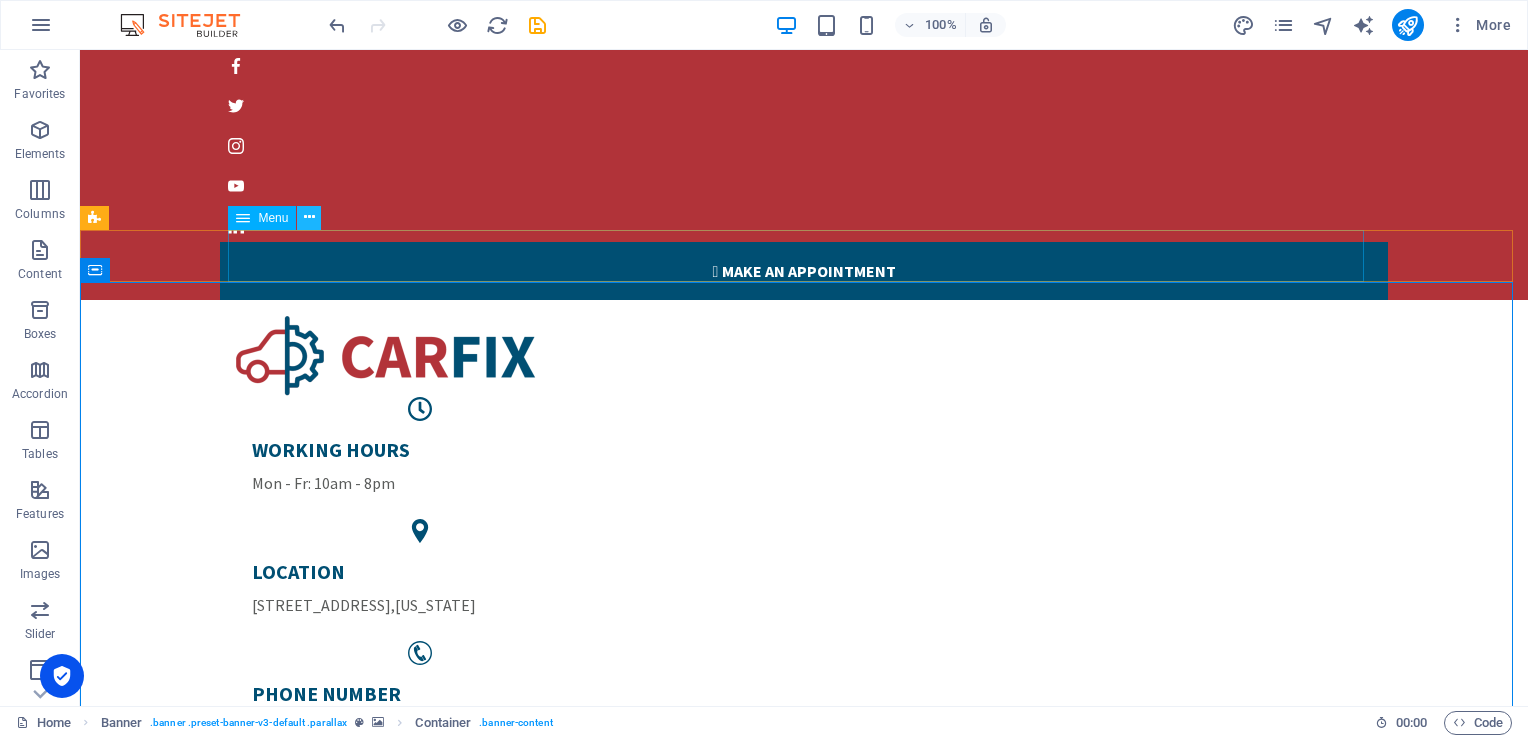 click at bounding box center [309, 218] 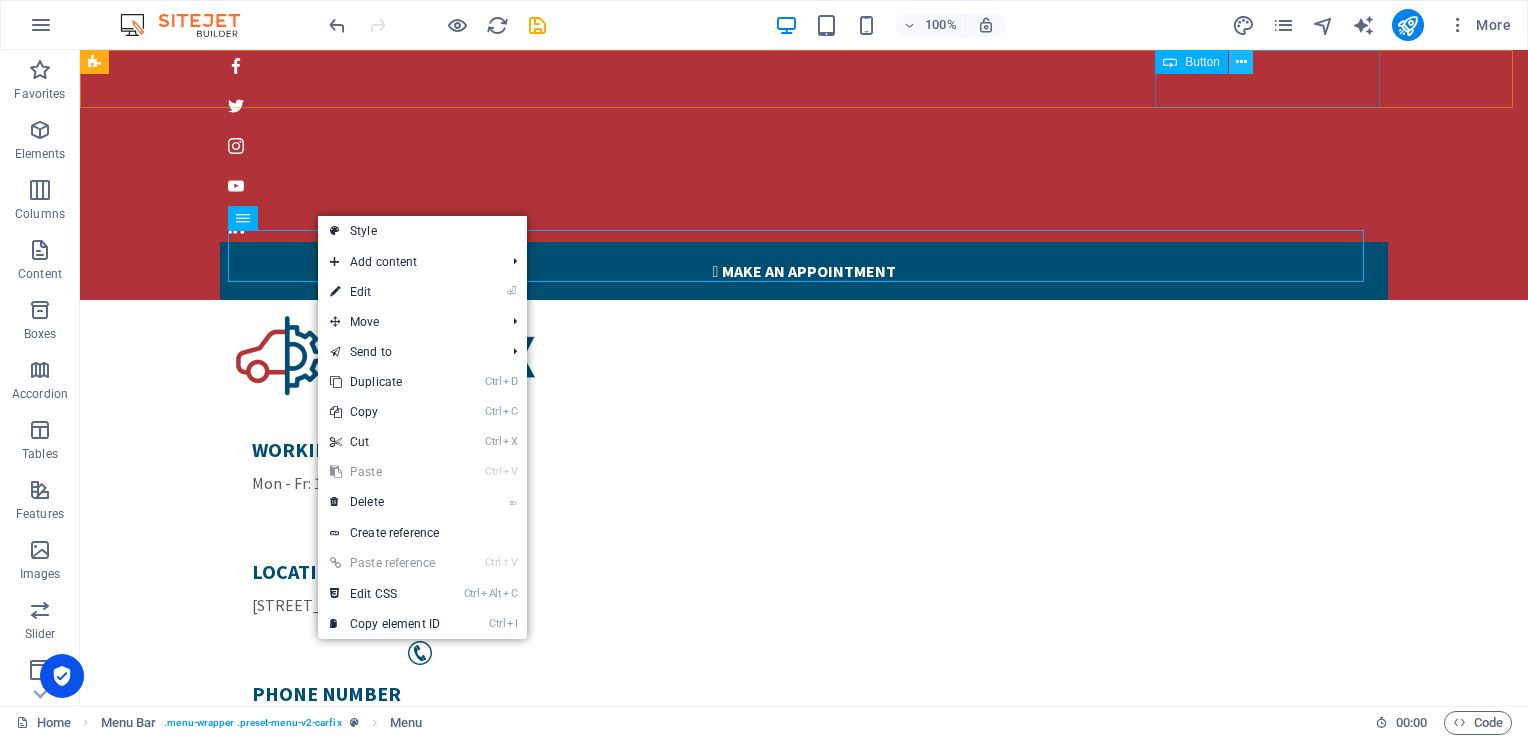 click at bounding box center (1241, 62) 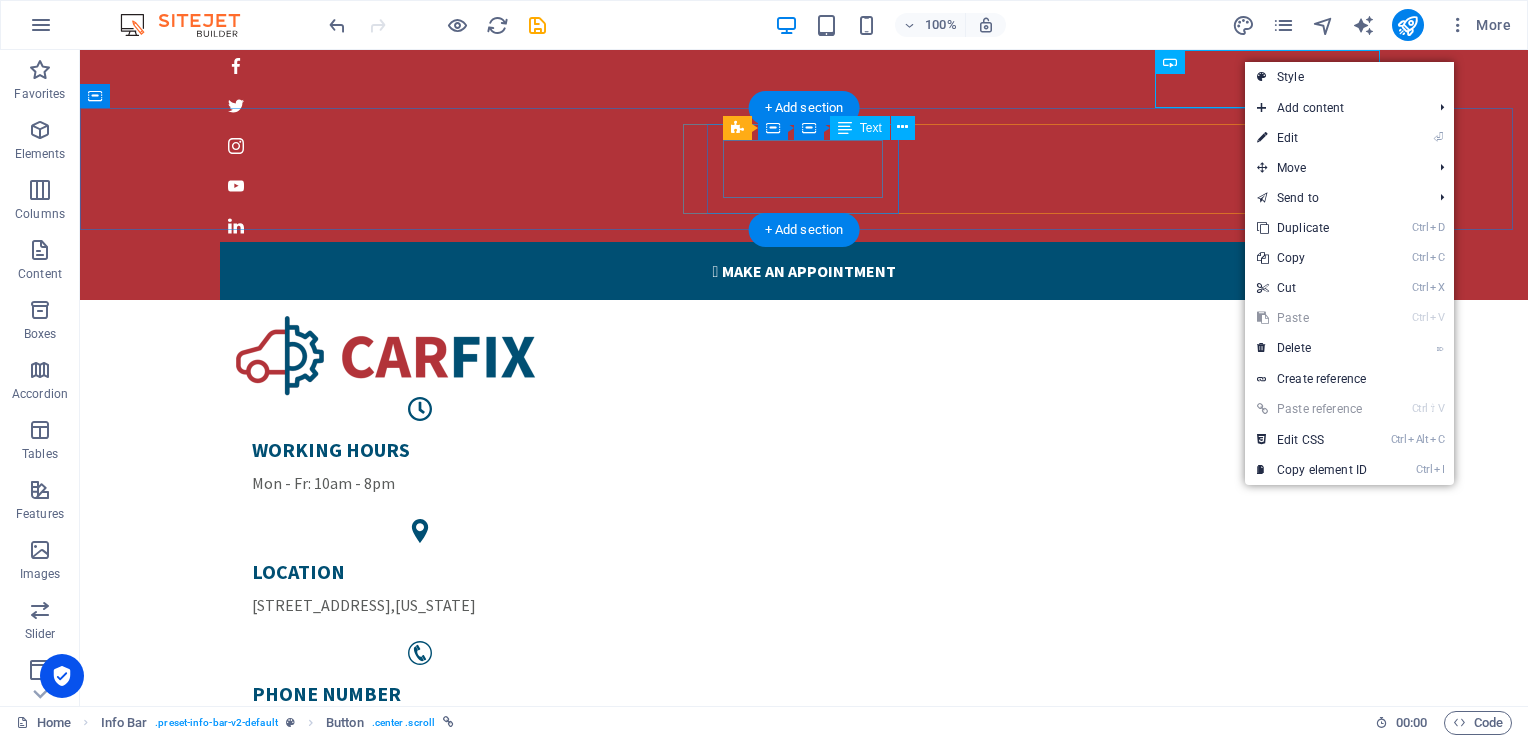 click on "WORKING HOURS Mon - Fr: 10am - 8pm" at bounding box center (420, 466) 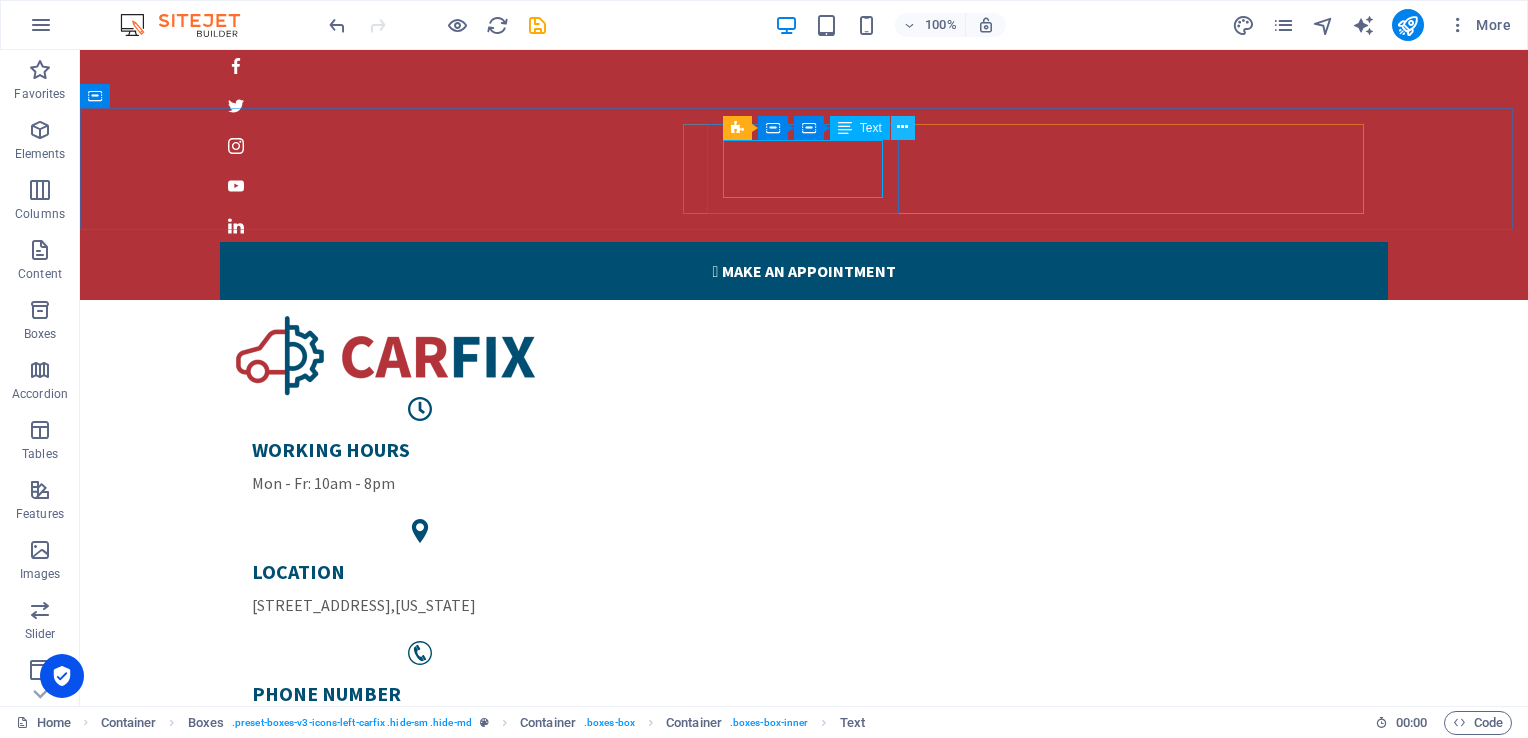 click at bounding box center (902, 127) 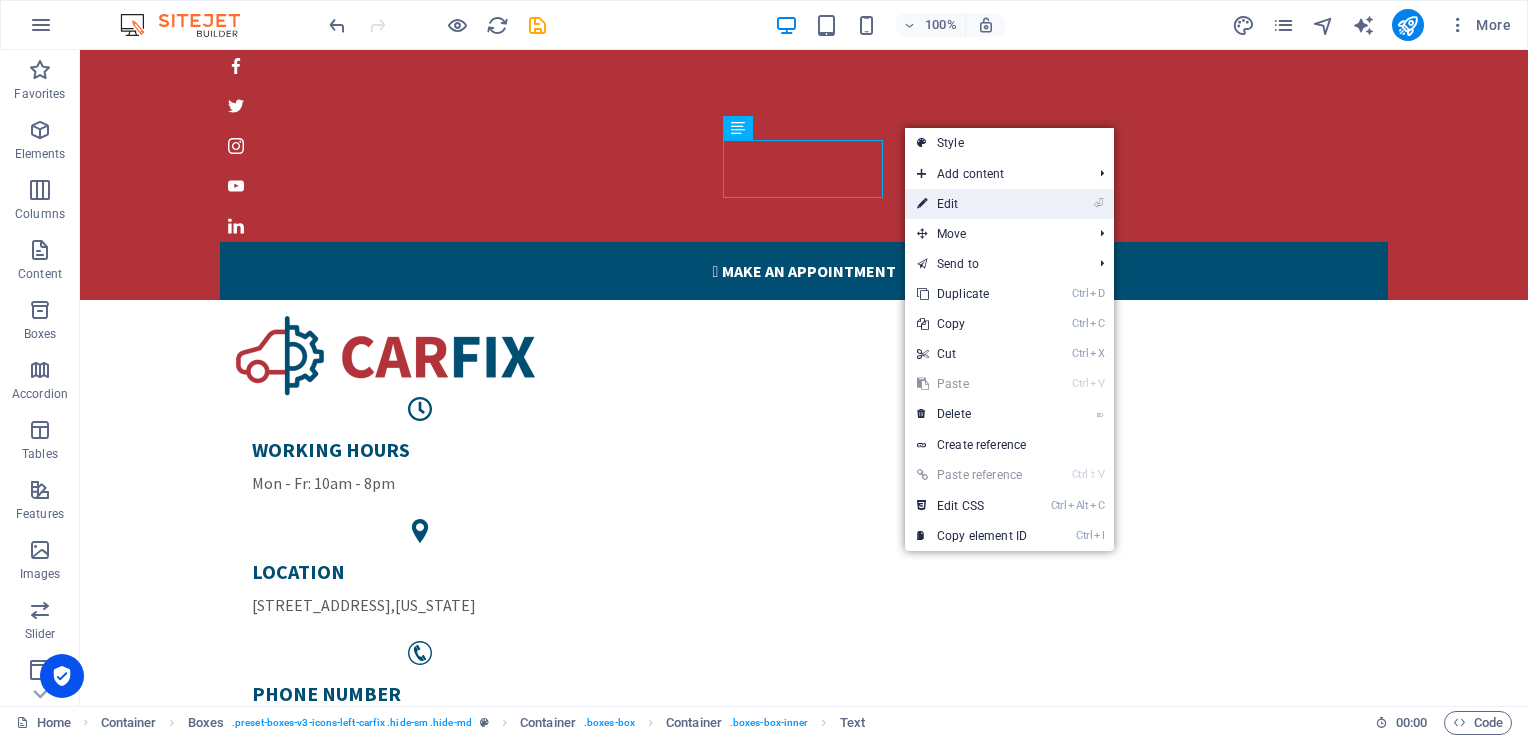 click on "⏎  Edit" at bounding box center (972, 204) 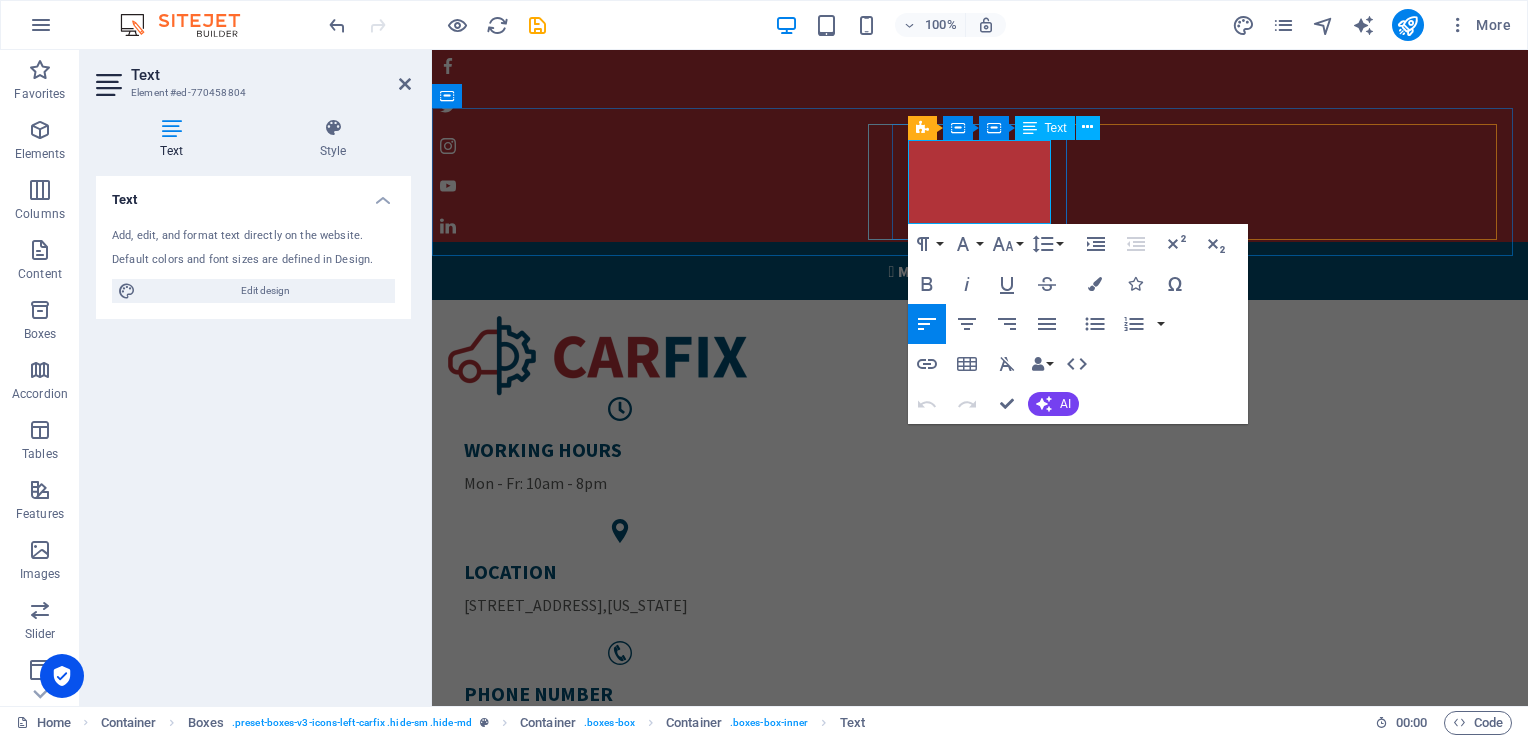 click on "Mon - Fr: 10am - 8pm" at bounding box center (620, 483) 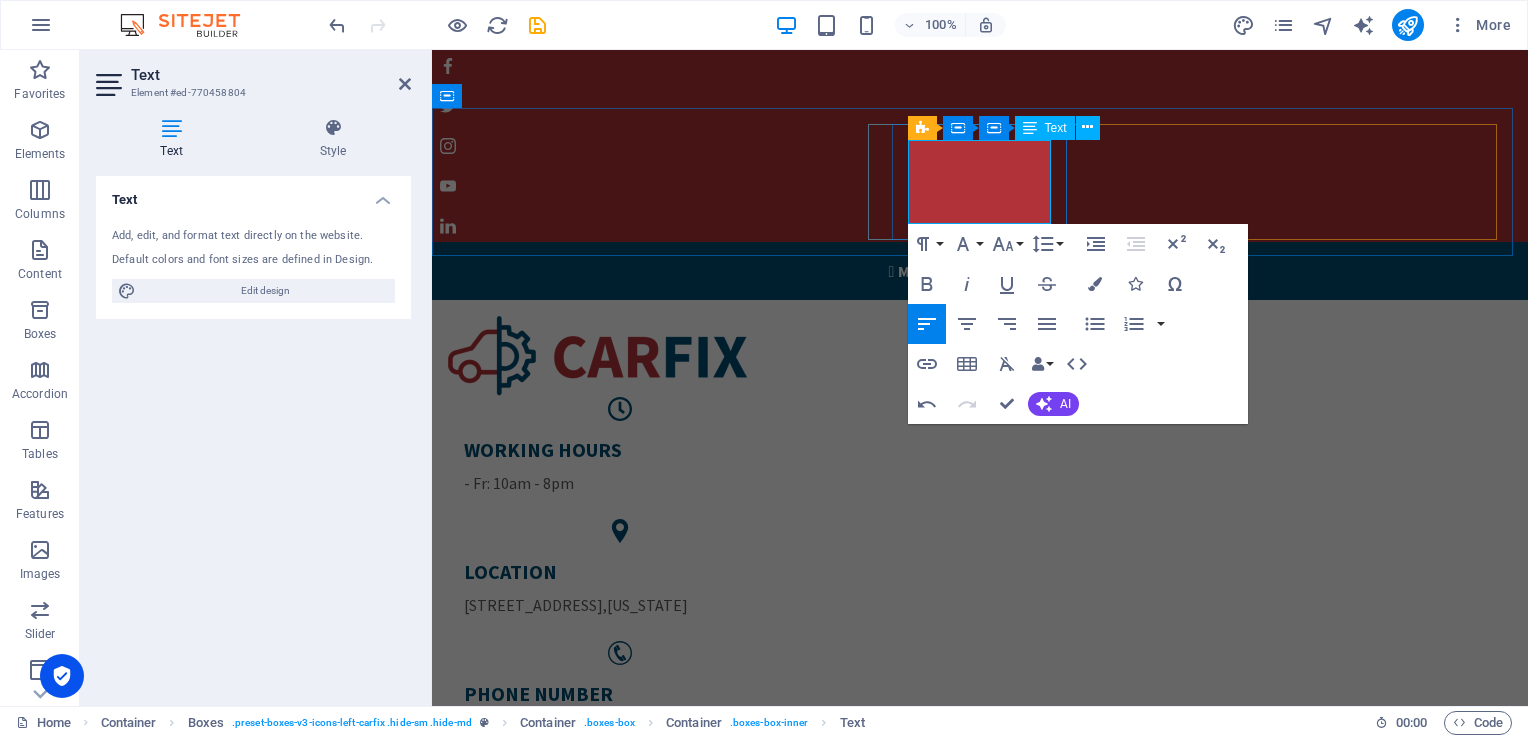 type 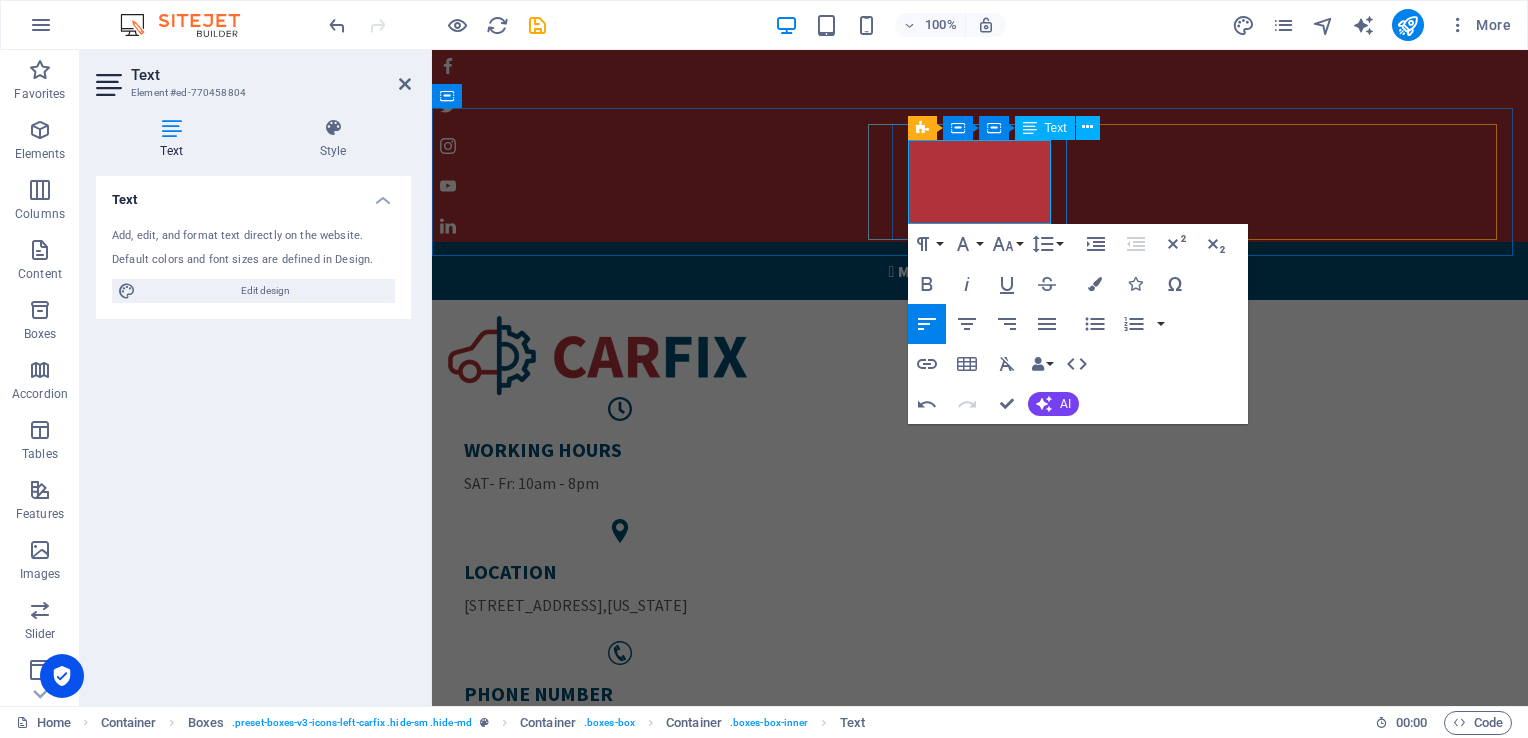 click on "SAT- Fr: 10am - 8pm" at bounding box center [620, 483] 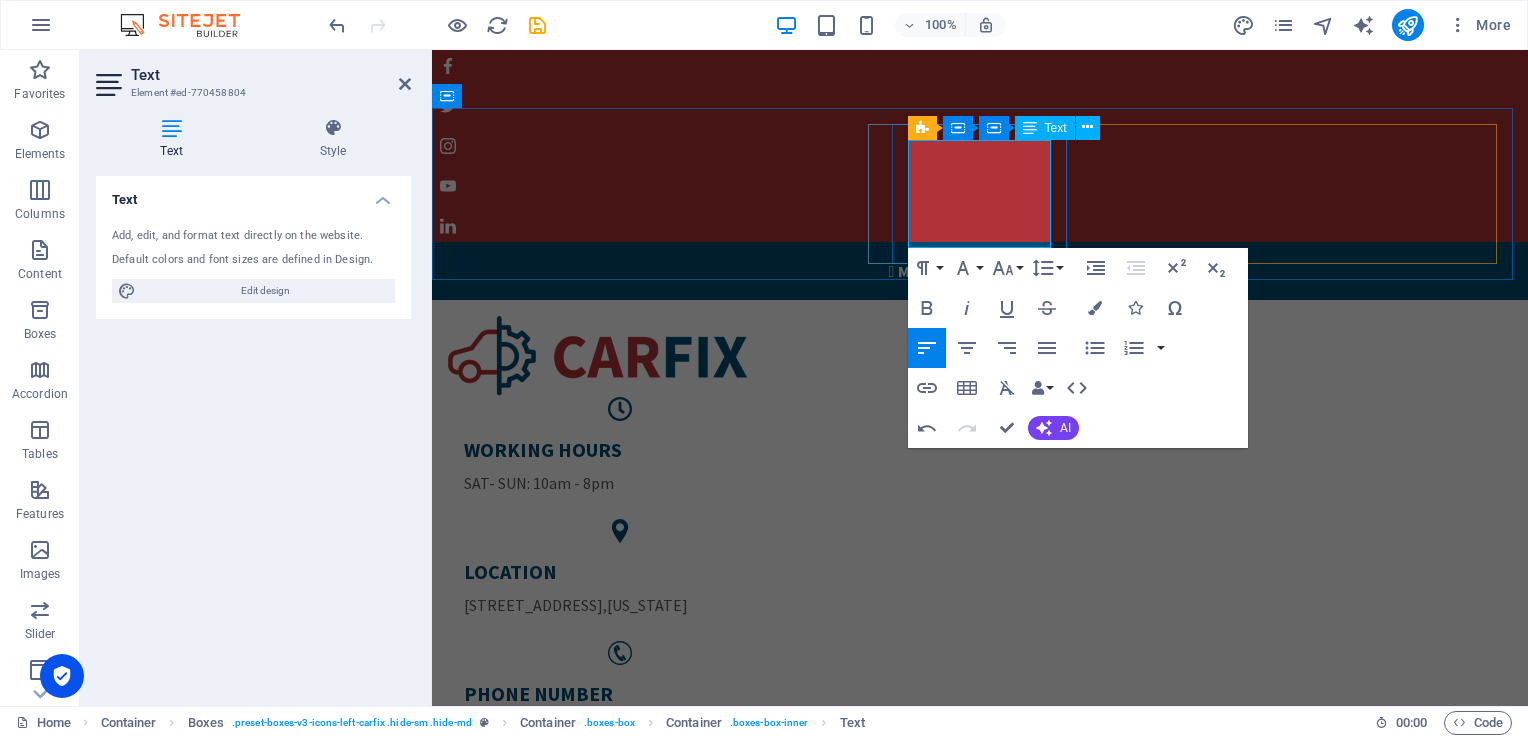 click on "SAT- SUN: 10am - 8pm" at bounding box center [620, 483] 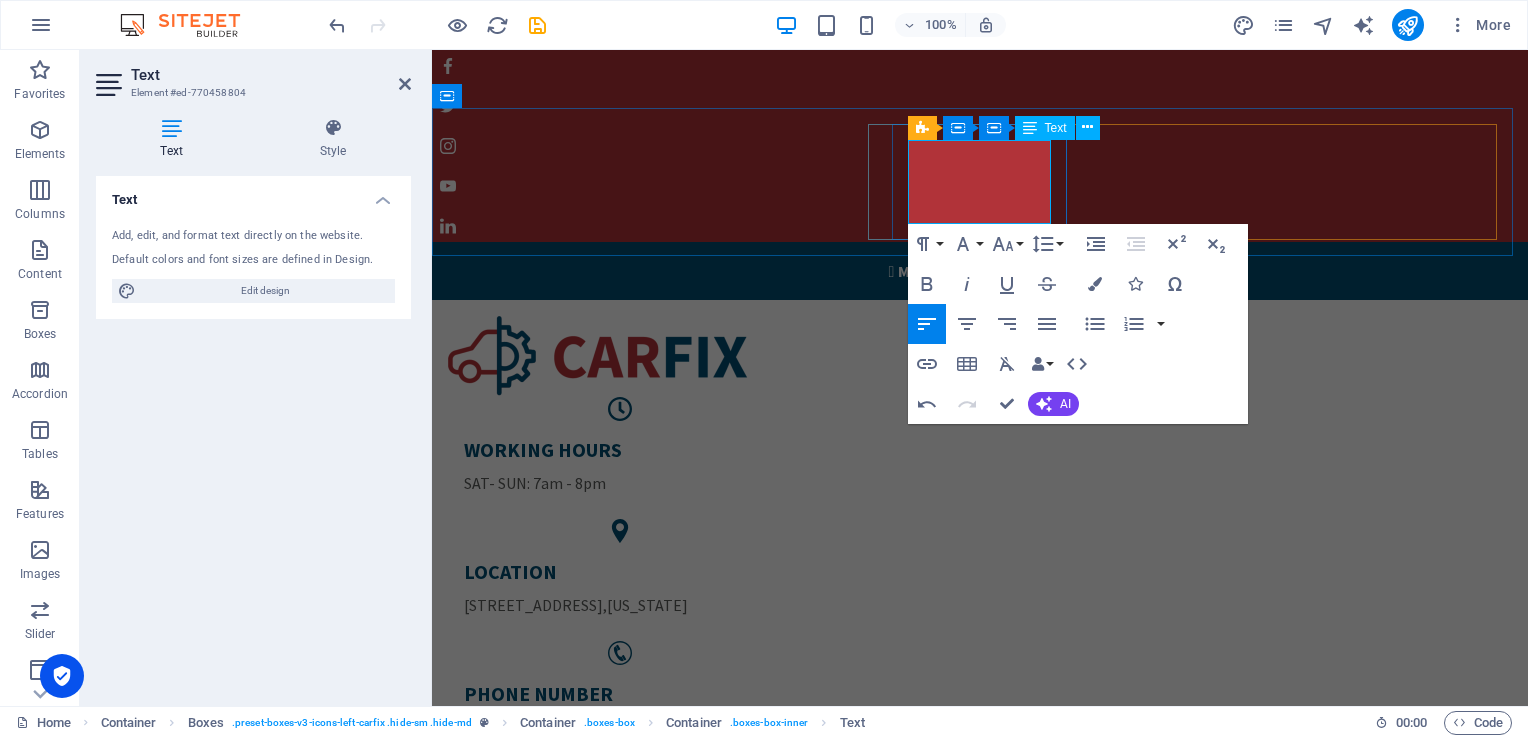 click on "SAT- SUN: 7am - 8pm" at bounding box center (620, 483) 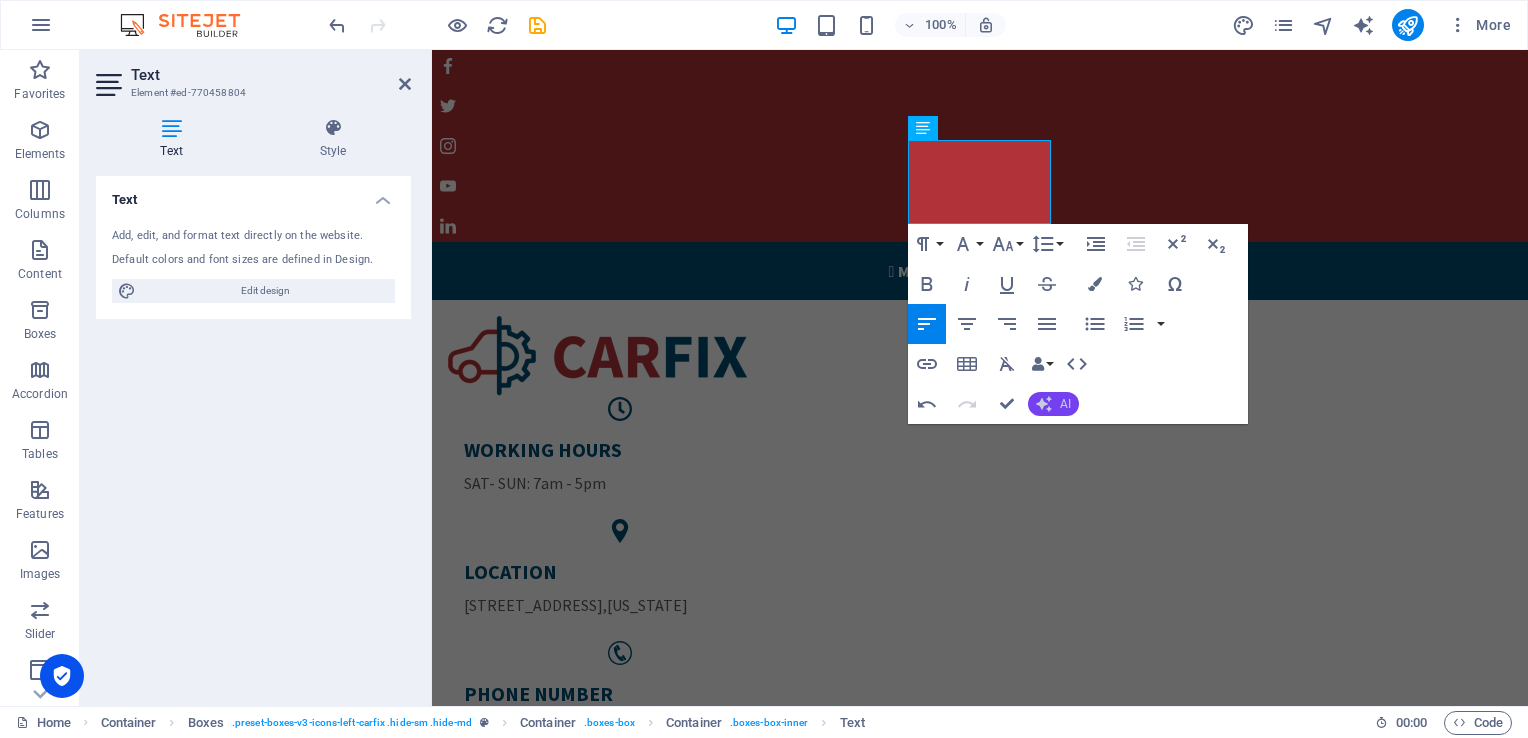 click on "AI" at bounding box center [1053, 404] 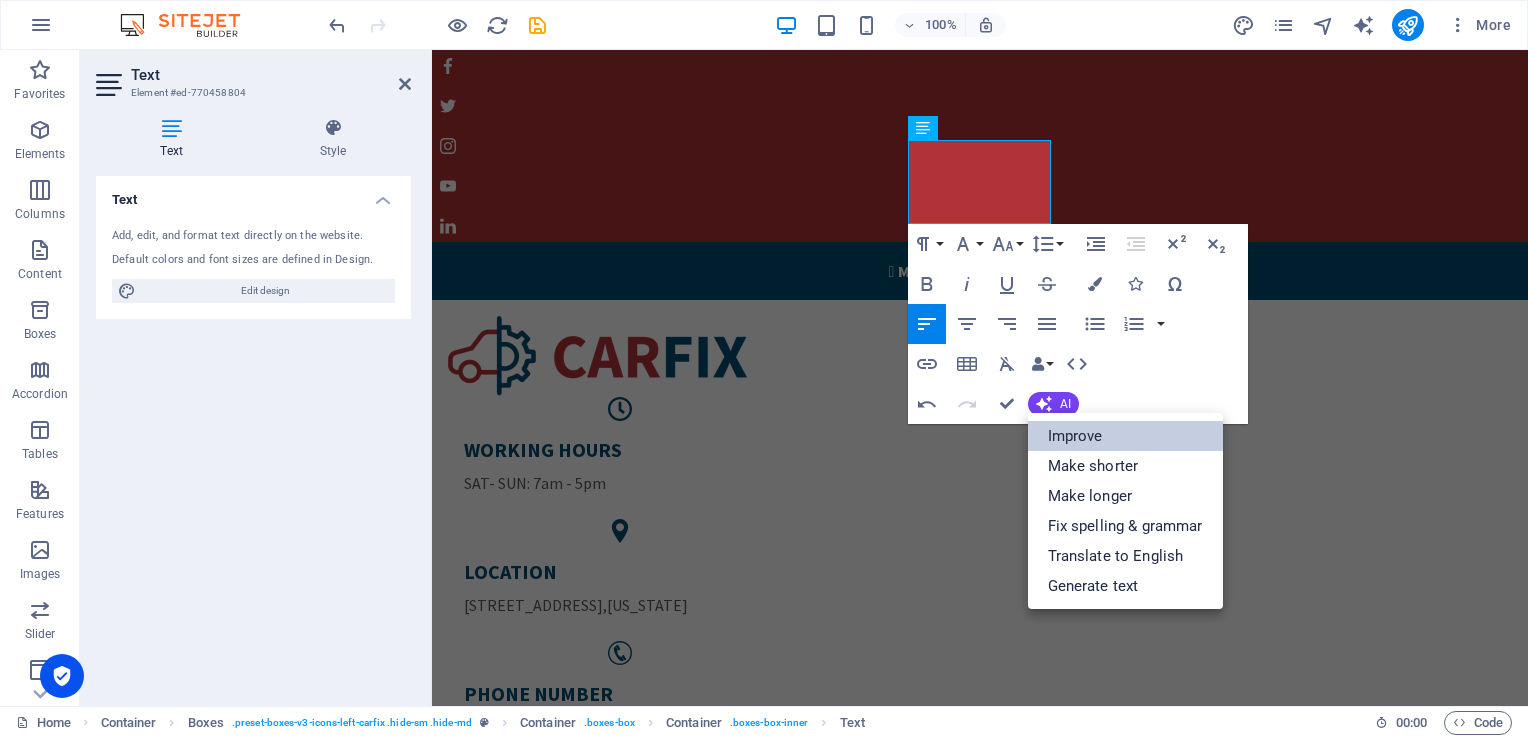 click on "Improve" at bounding box center (1125, 436) 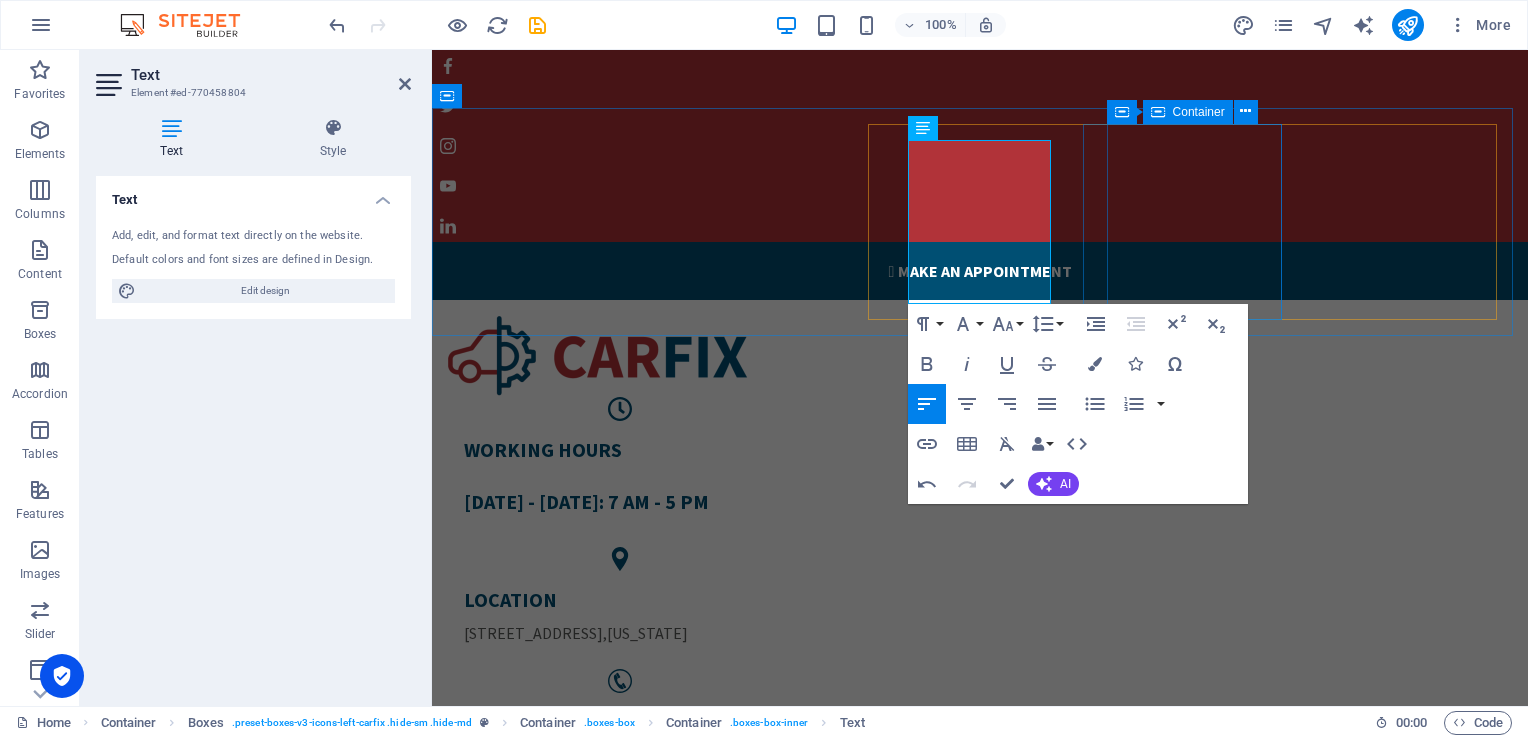 click on "LOCATION [STREET_ADDRESS][US_STATE]" at bounding box center [620, 616] 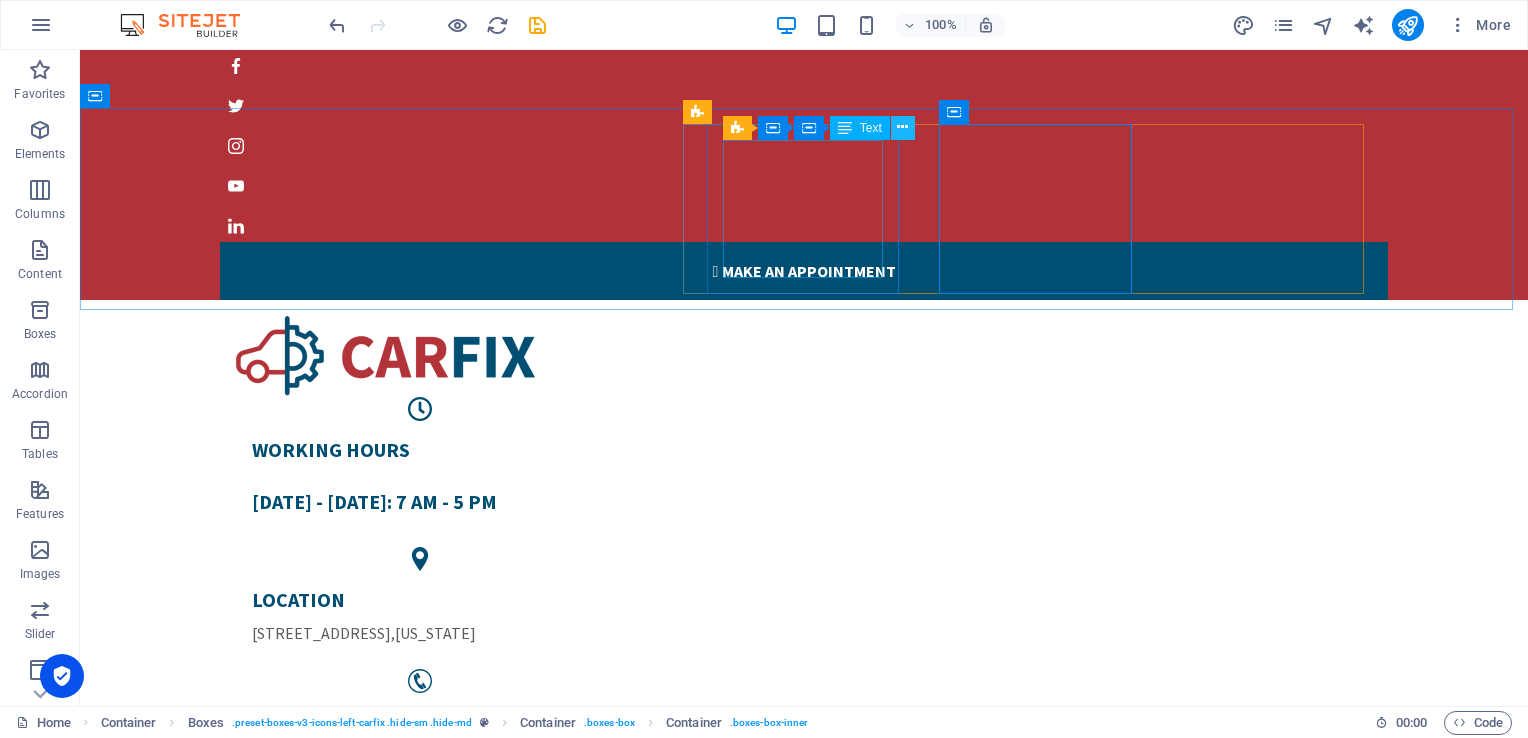 click at bounding box center [902, 127] 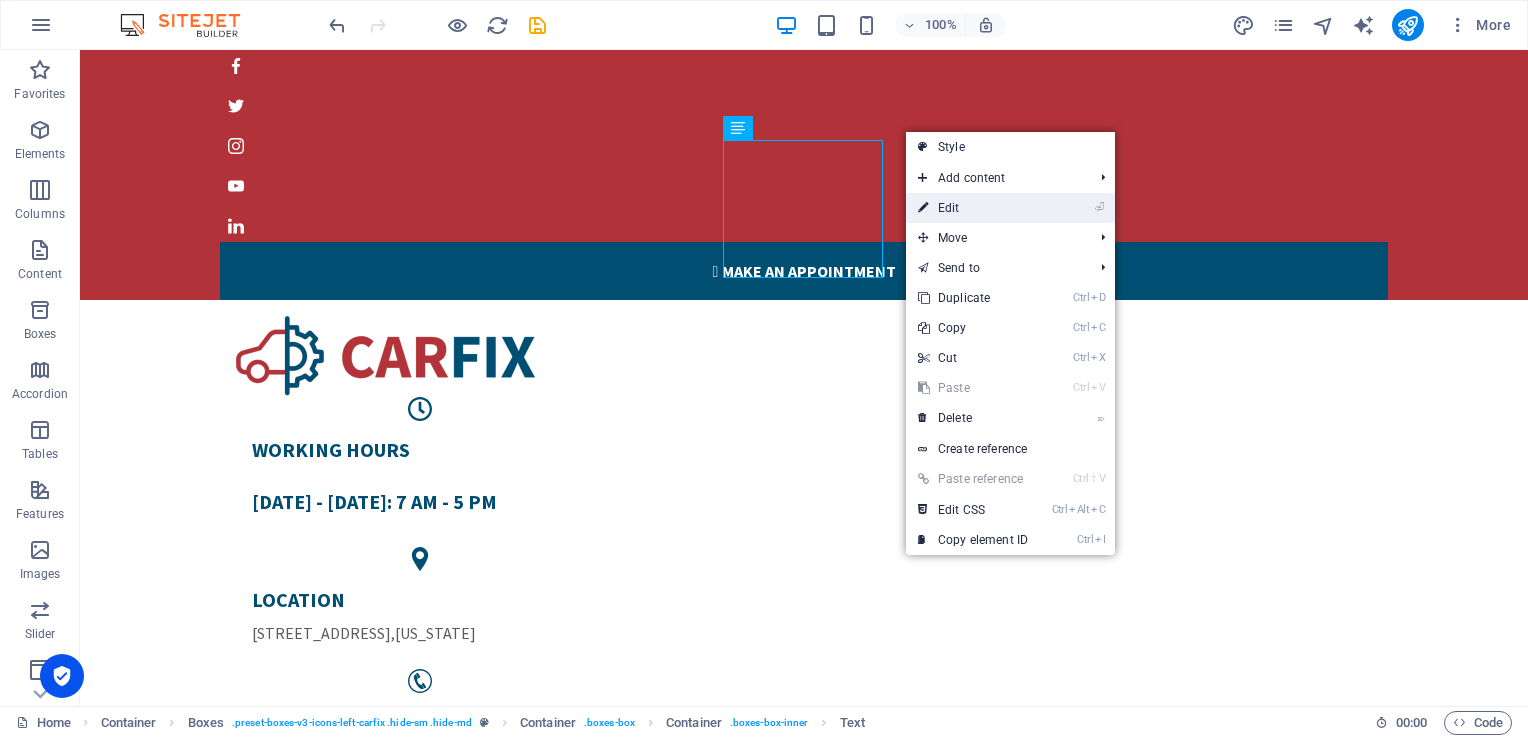 click on "⏎  Edit" at bounding box center [973, 208] 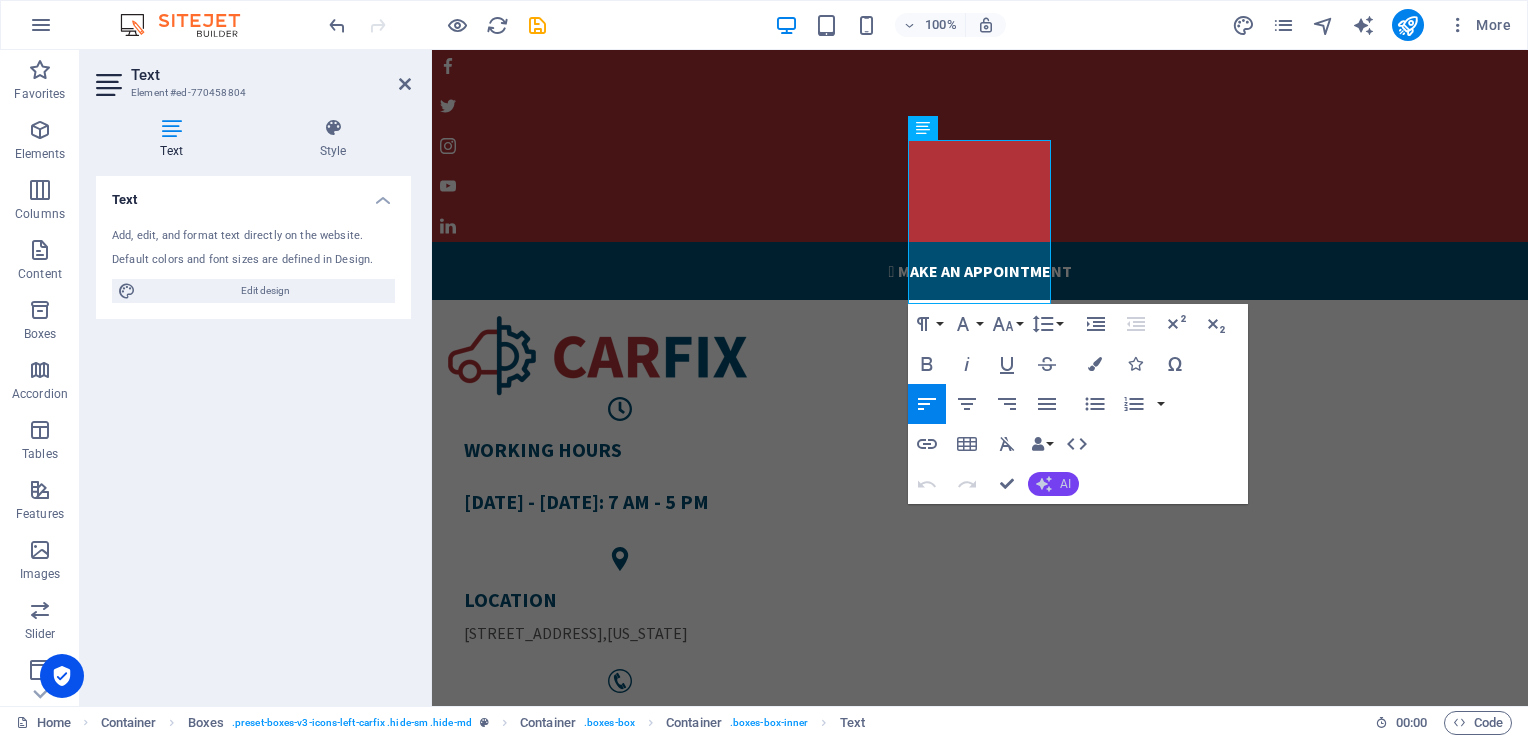 click on "AI" at bounding box center (1053, 484) 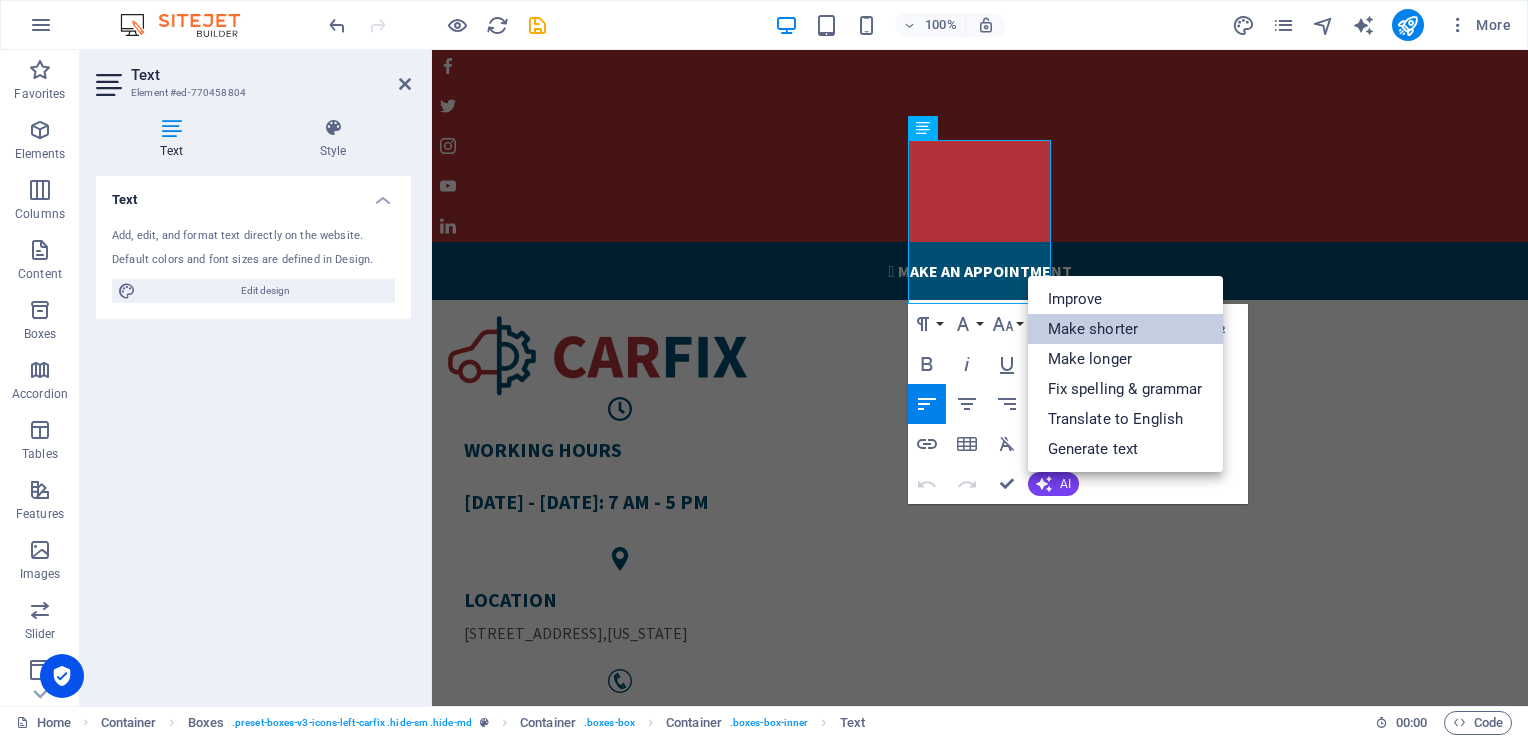 click on "Make shorter" at bounding box center [1125, 329] 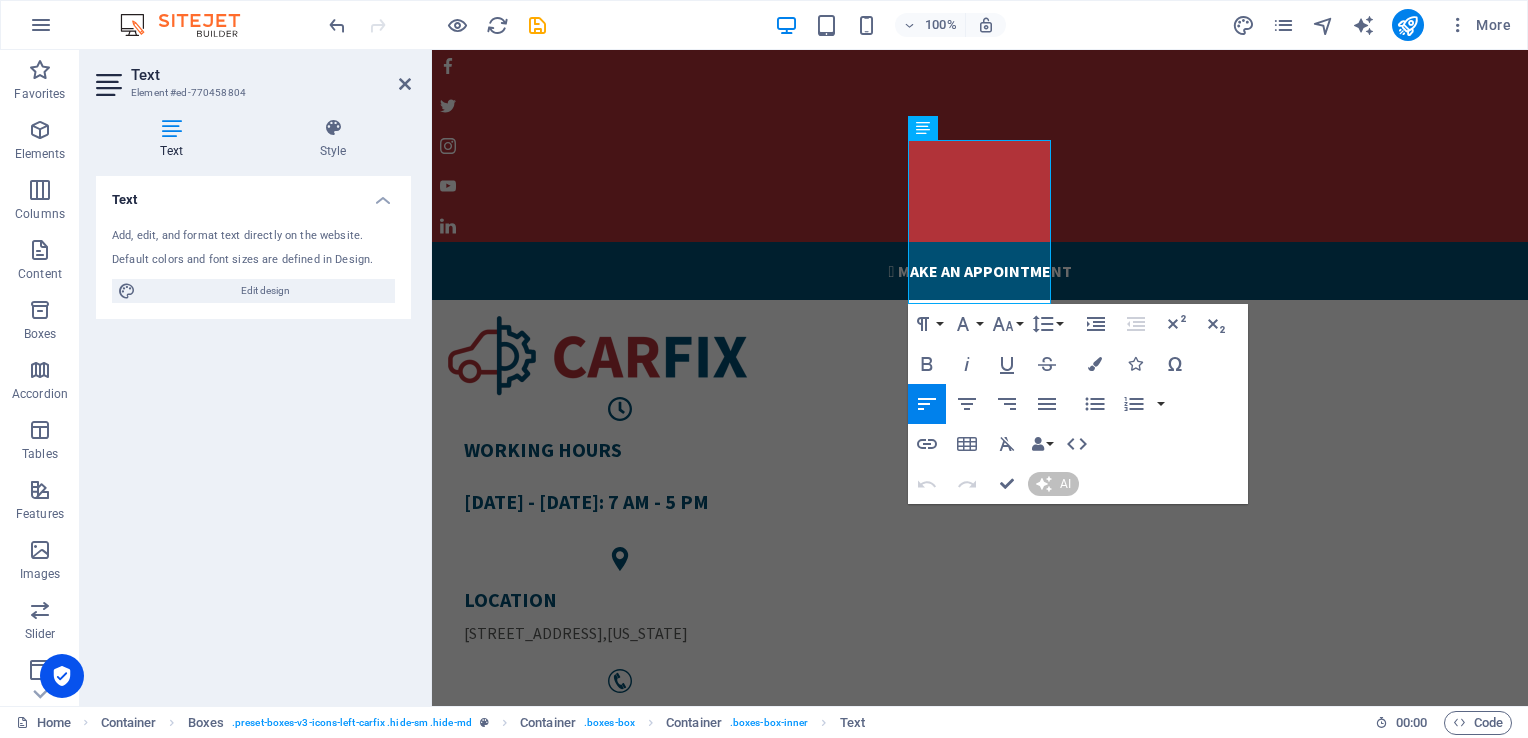 type 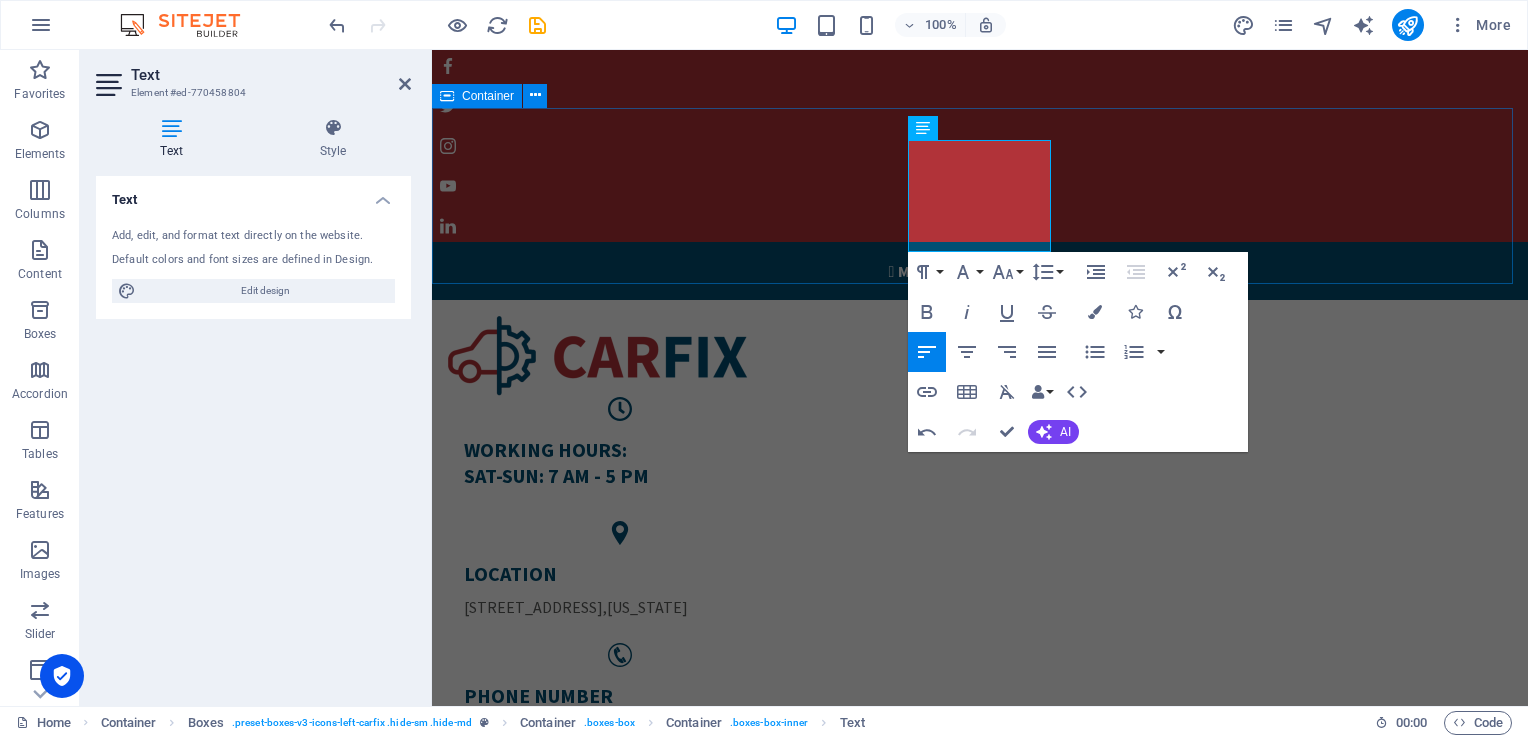 click on "WORKING HOURS:   SAT-SUN: 7 AM - 5 PM LOCATION [STREET_ADDRESS][US_STATE] PHONE NUMBER [PHONE_NUMBER]" at bounding box center (980, 536) 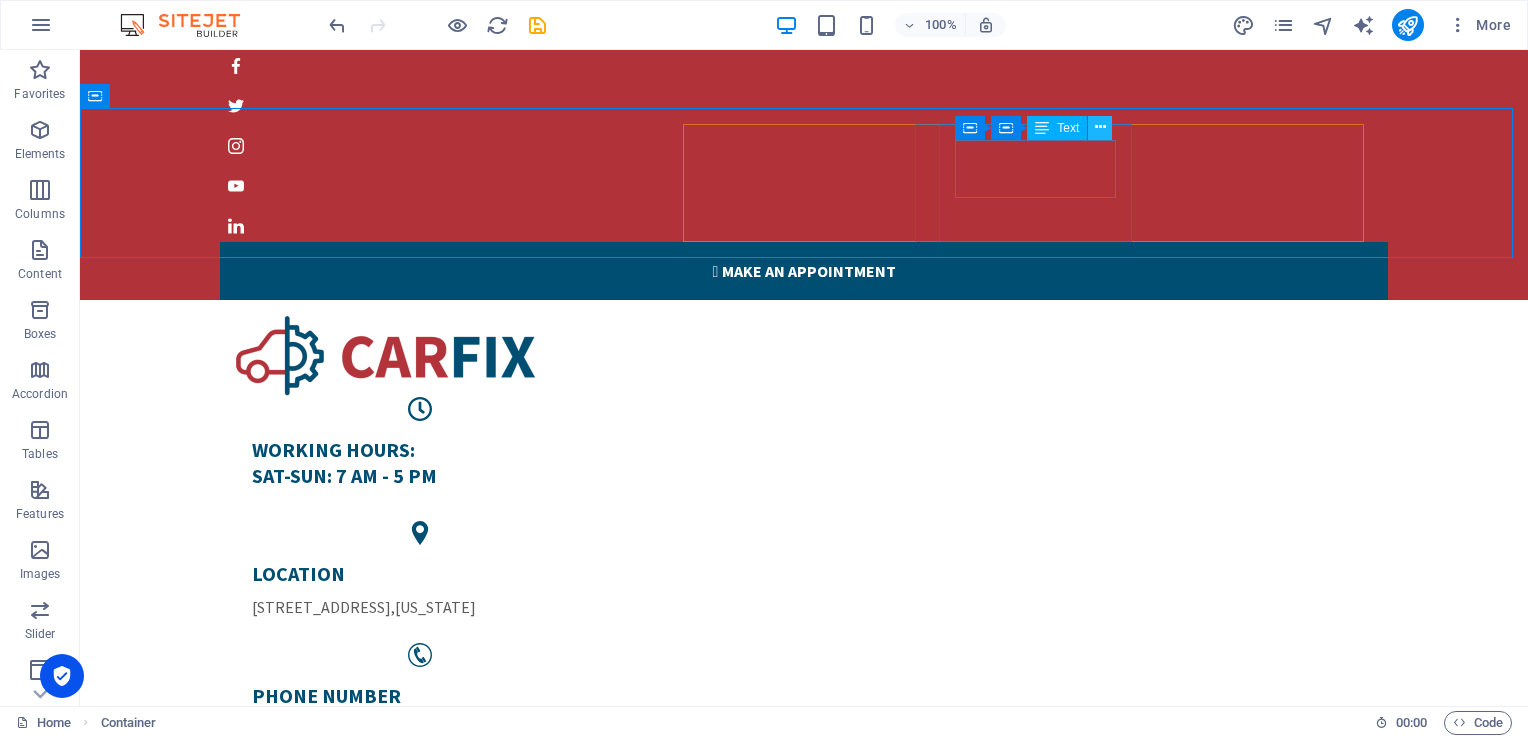 click at bounding box center [1100, 127] 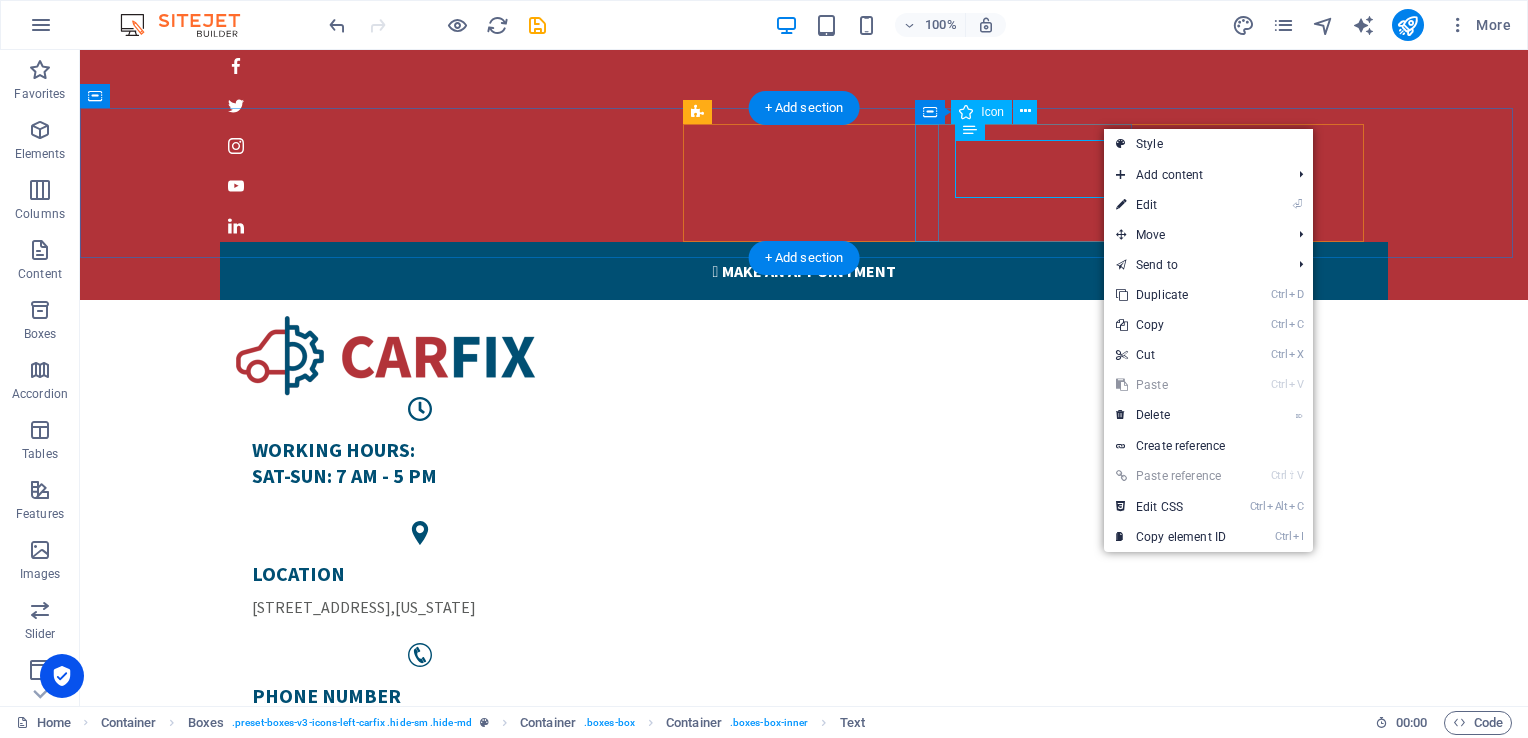 click at bounding box center (420, 533) 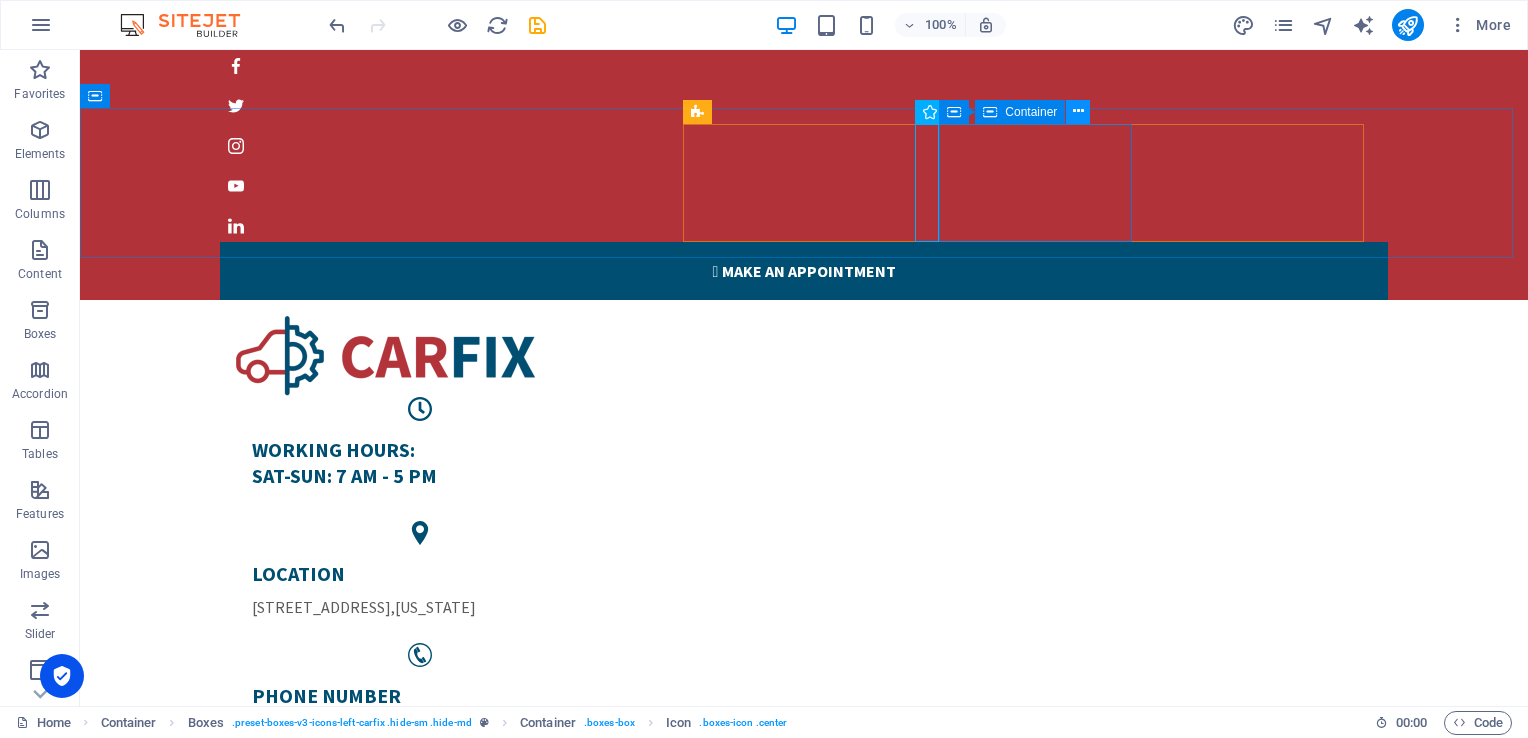 click at bounding box center (1078, 111) 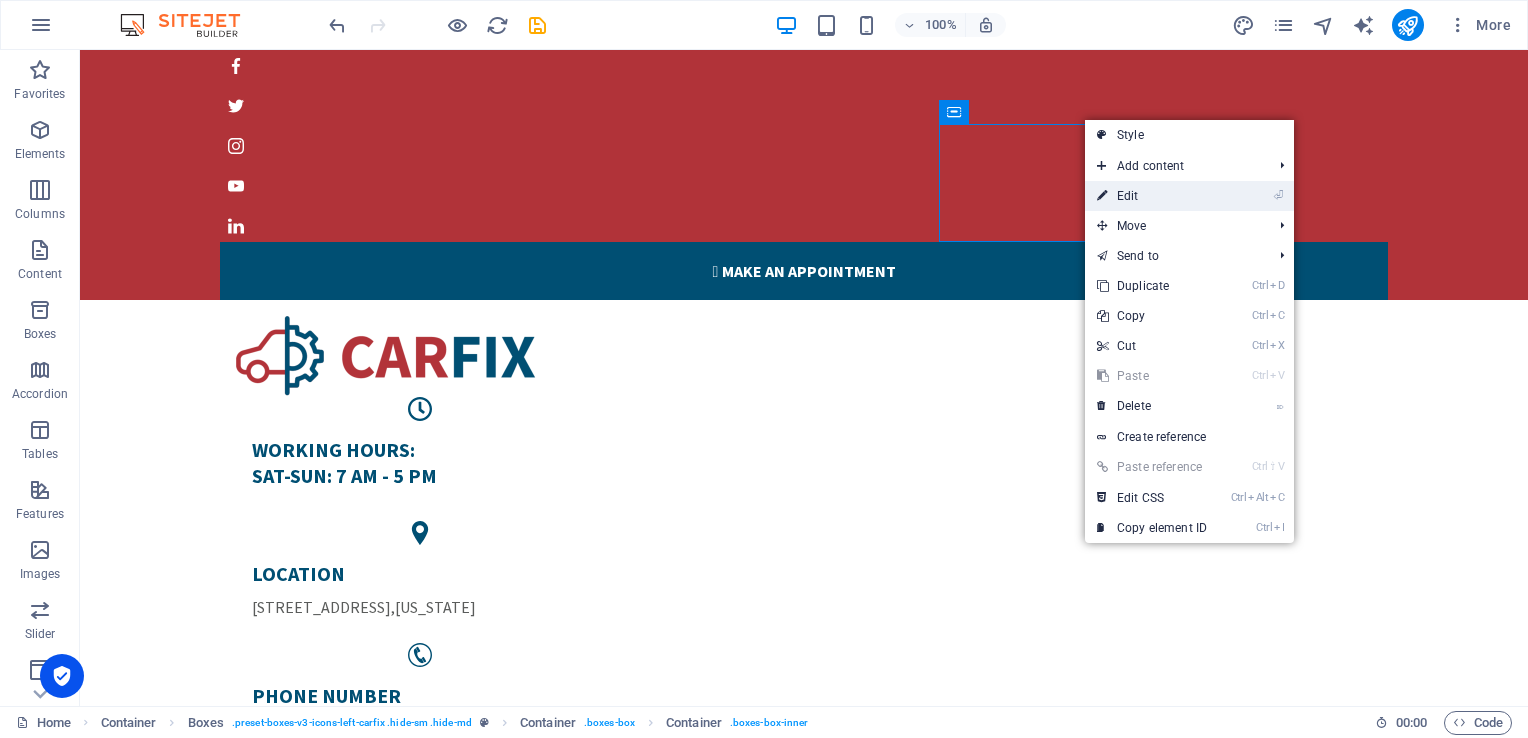 click on "⏎  Edit" at bounding box center (1152, 196) 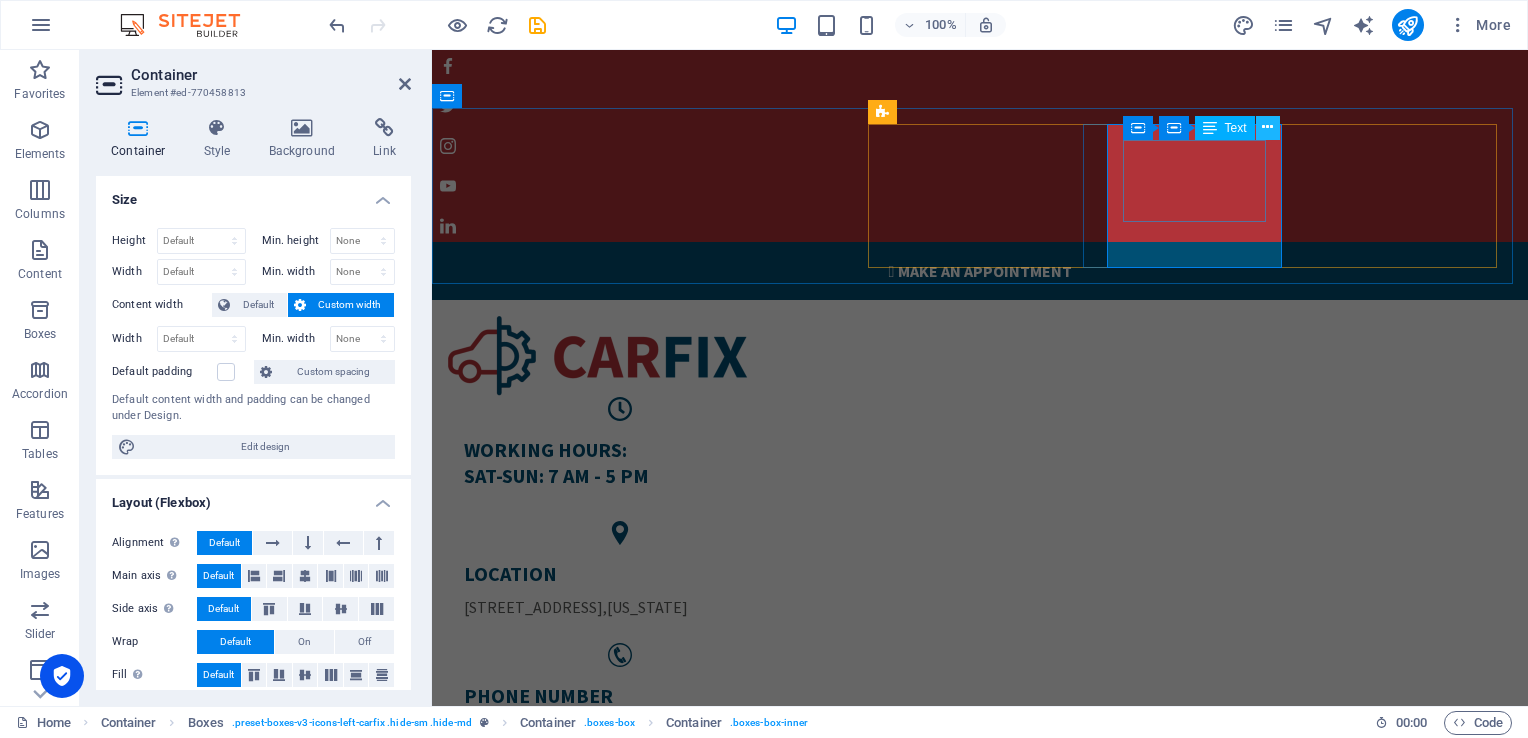 click at bounding box center (1267, 127) 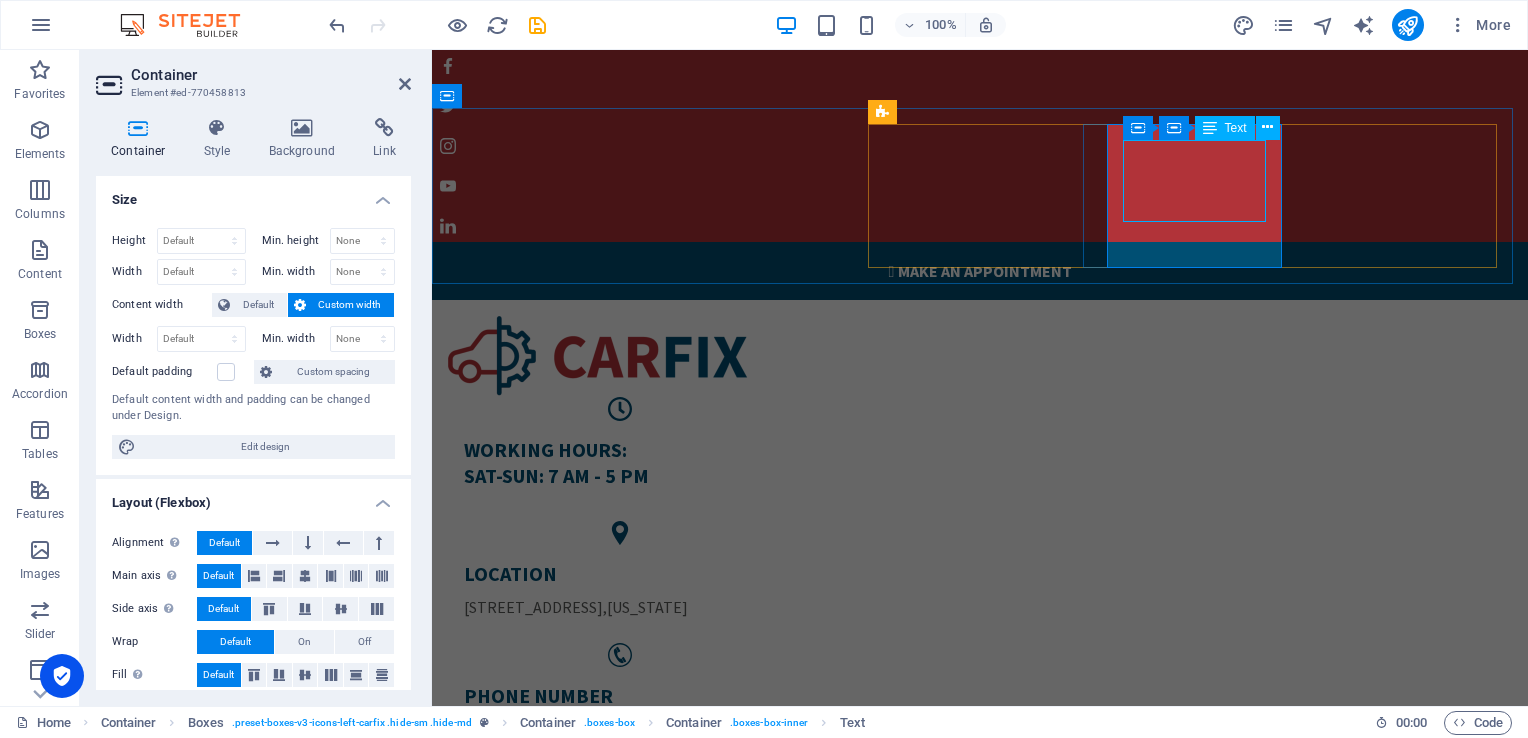 click on "LOCATION [STREET_ADDRESS][US_STATE]" at bounding box center (620, 590) 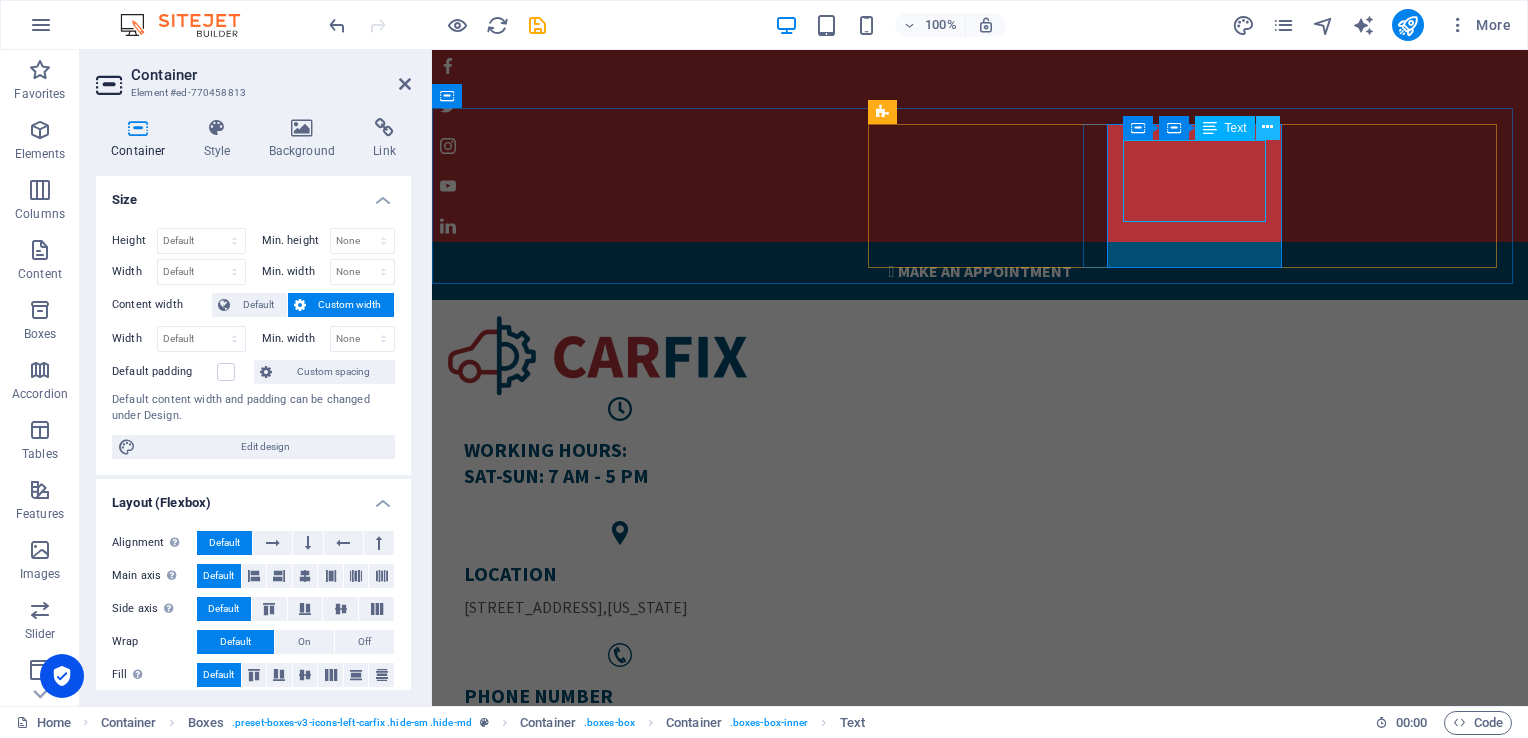 click at bounding box center [1267, 127] 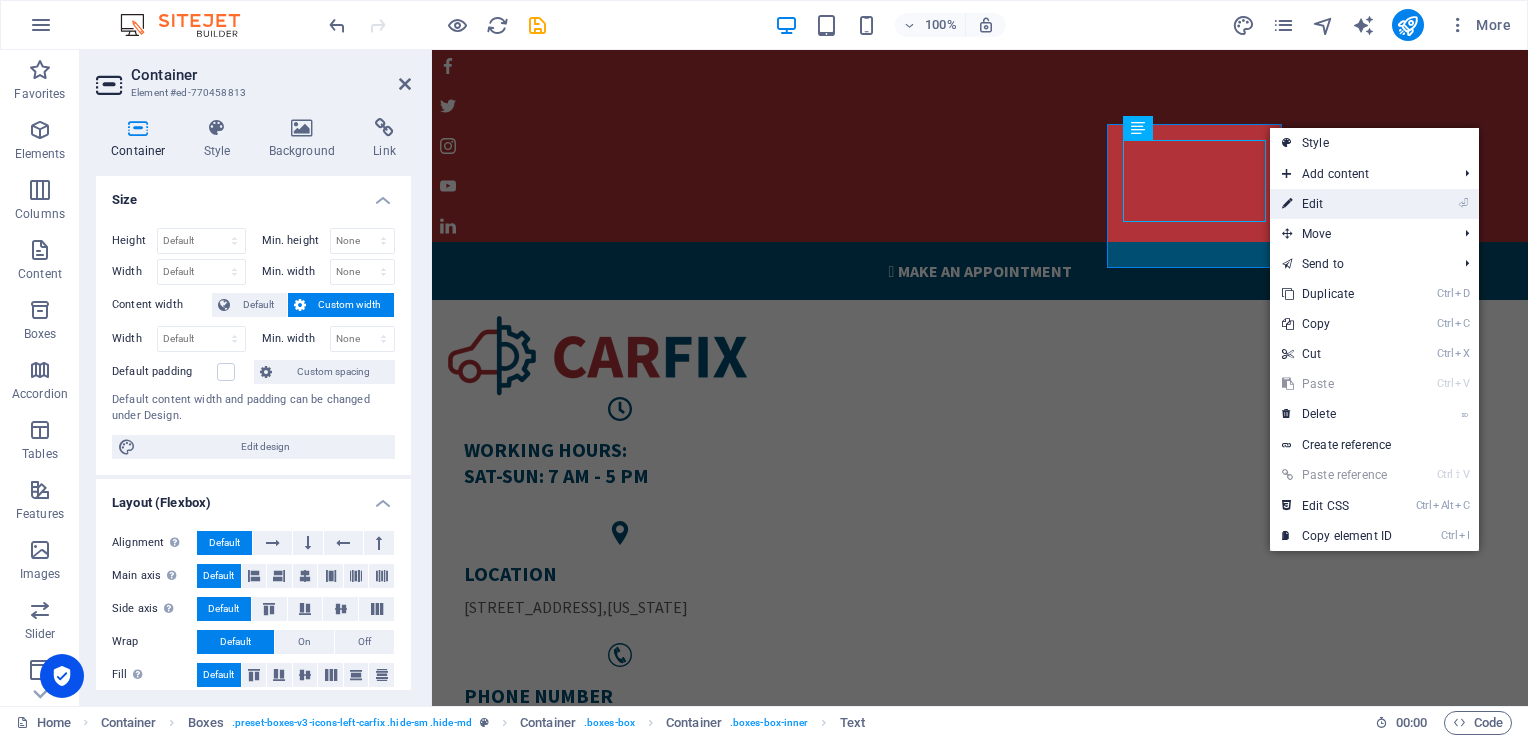 click on "⏎  Edit" at bounding box center [1337, 204] 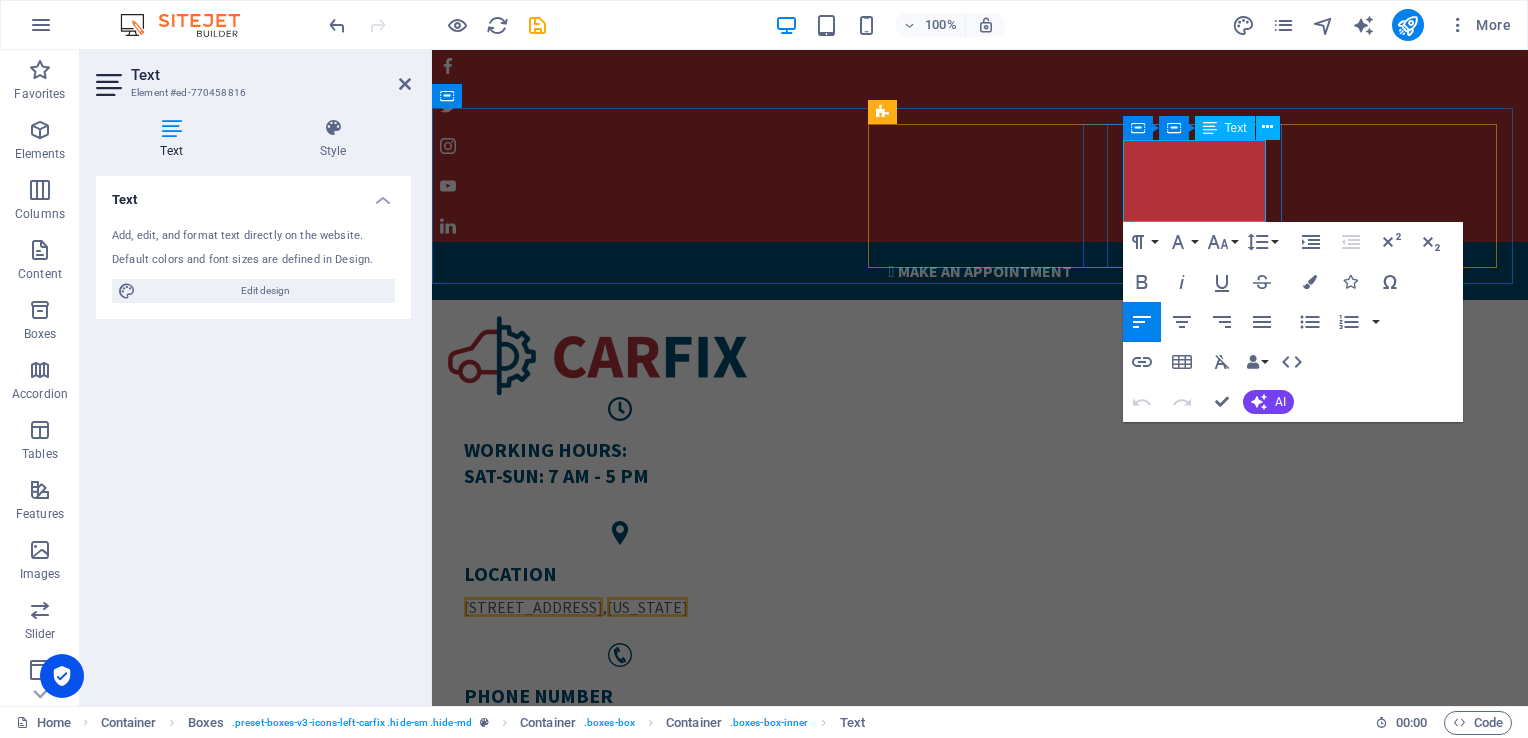 click on "[STREET_ADDRESS][US_STATE]" at bounding box center (620, 607) 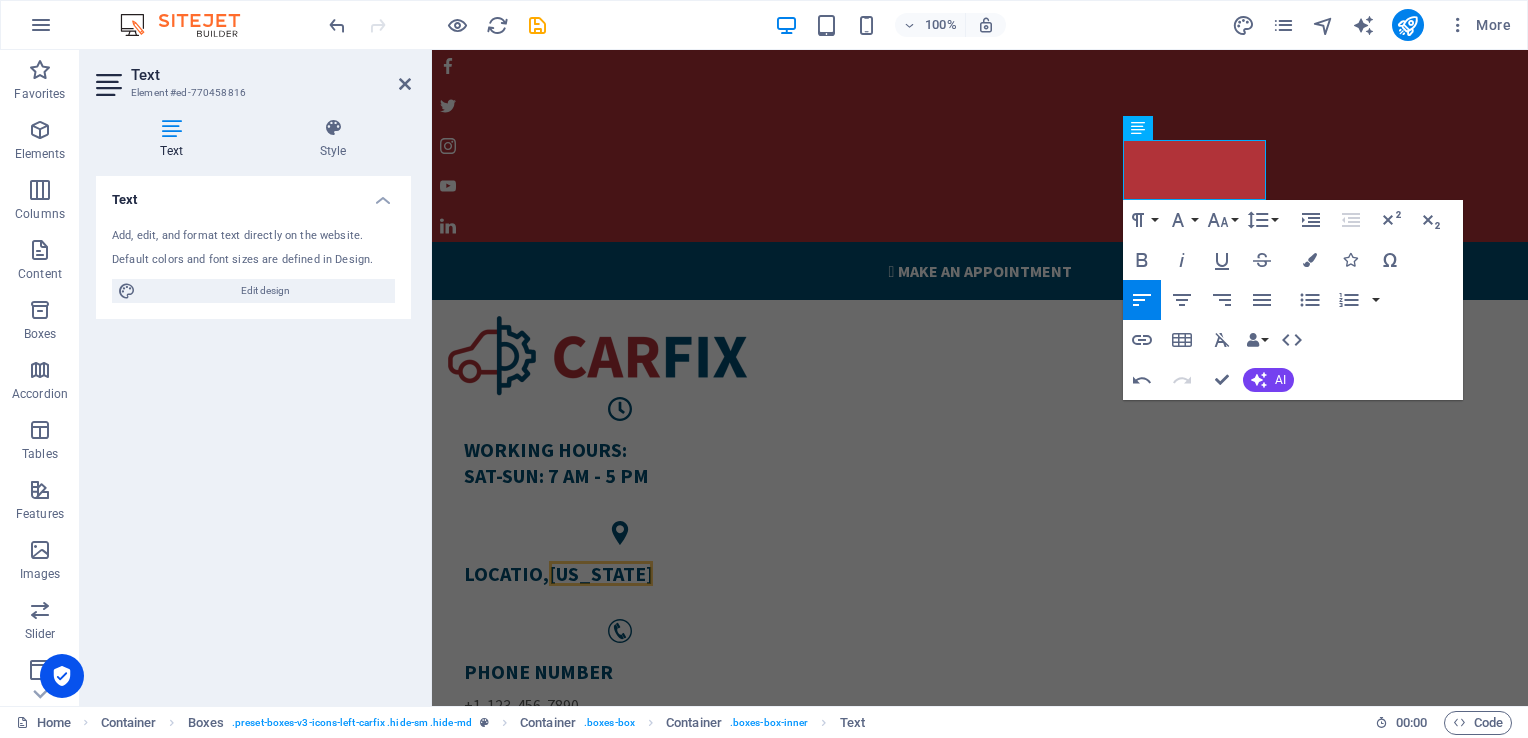 type 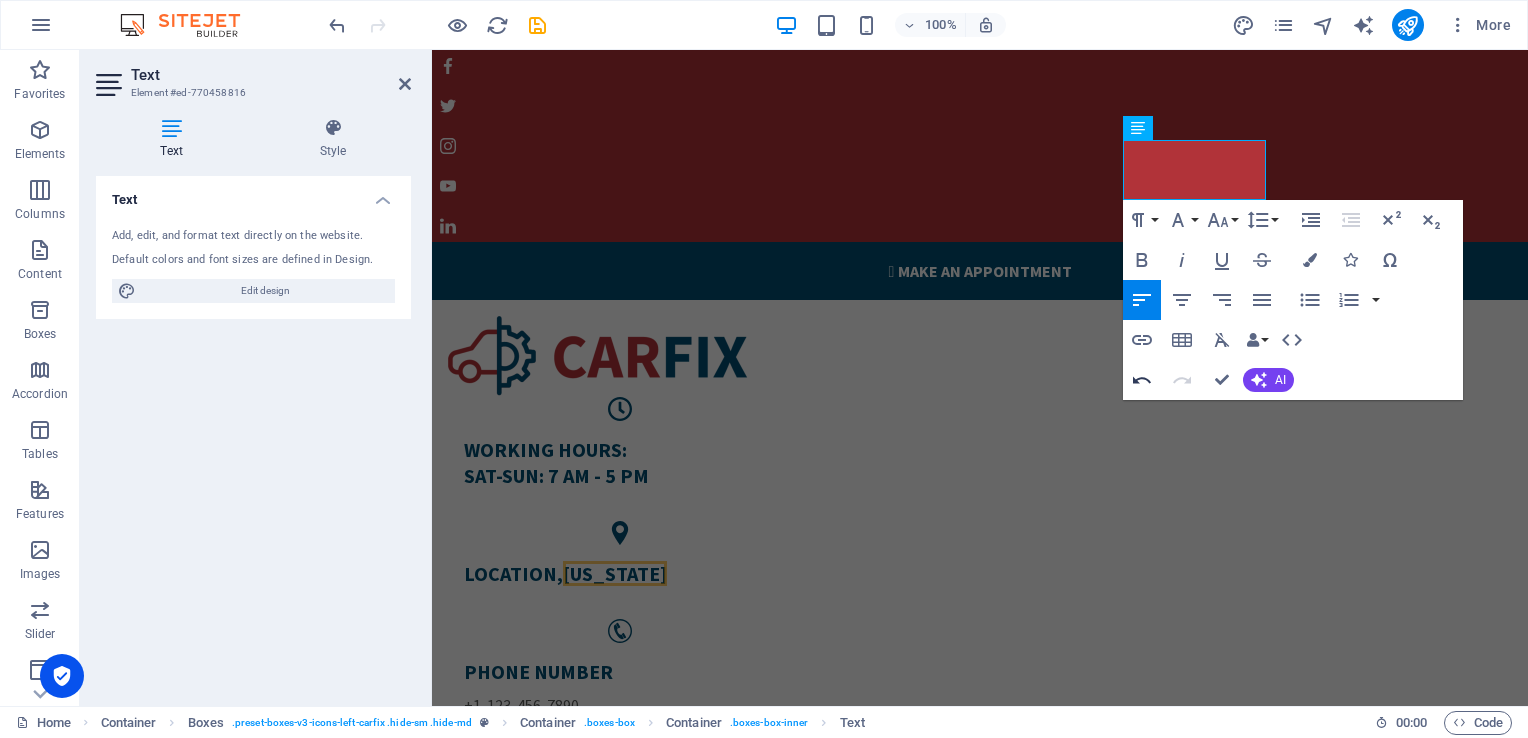 click 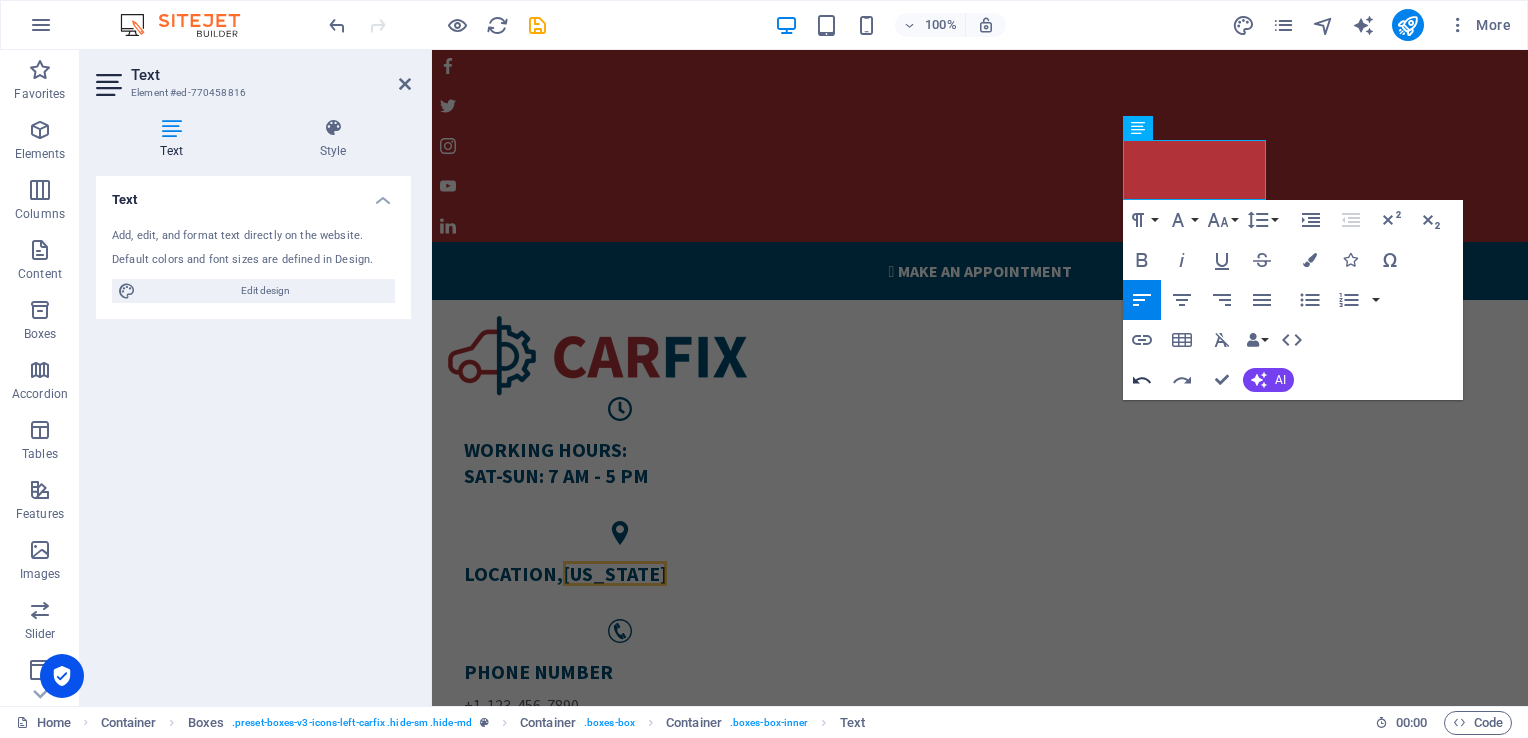 click 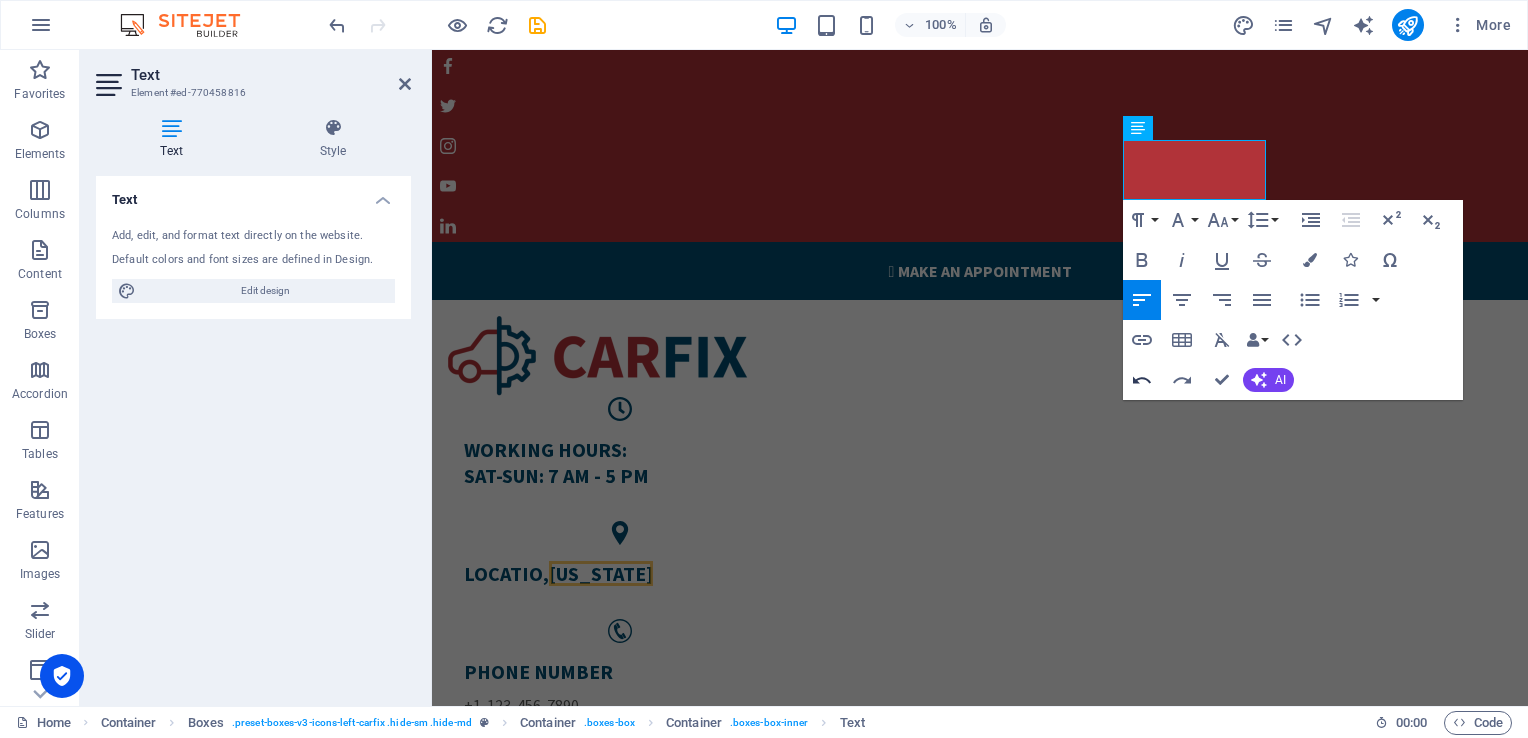 click 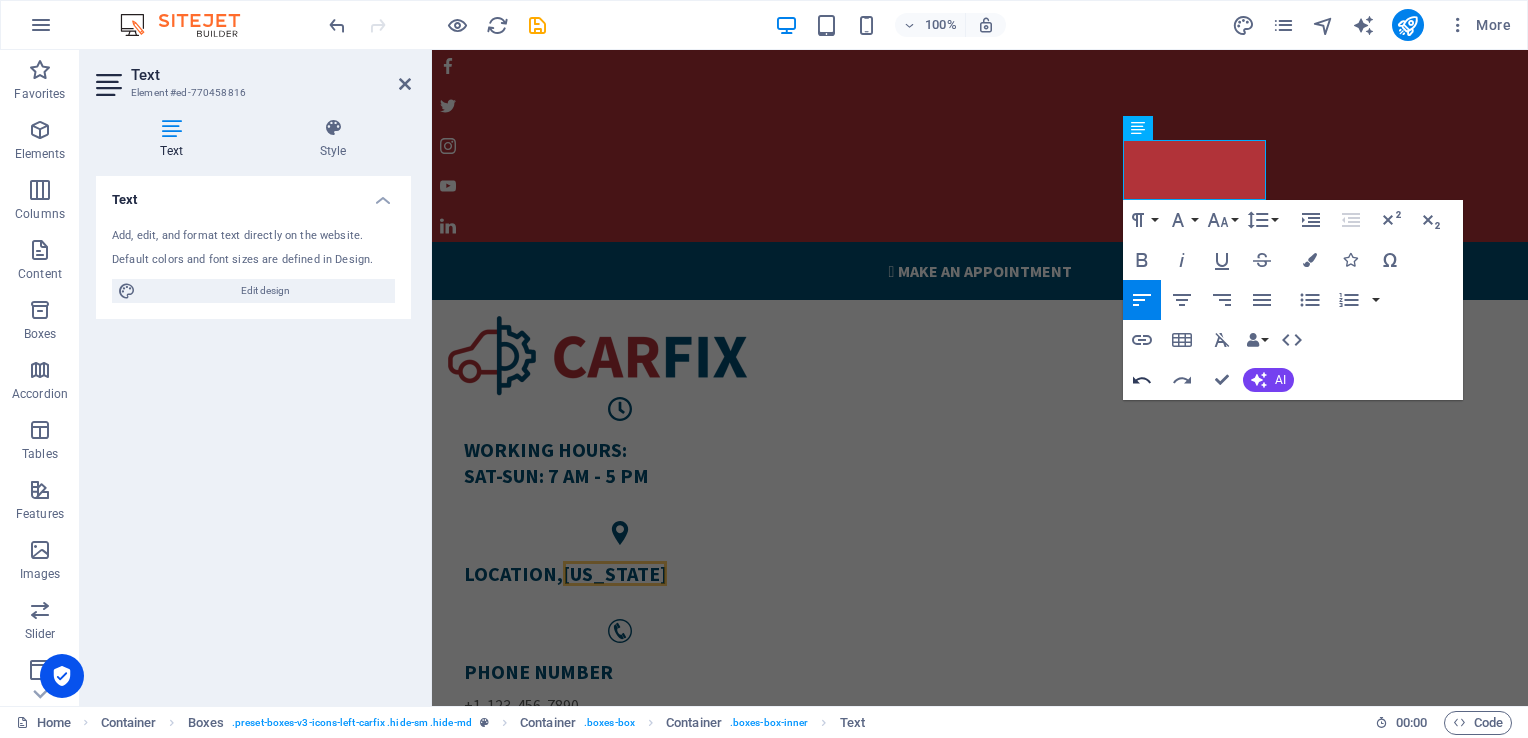 click 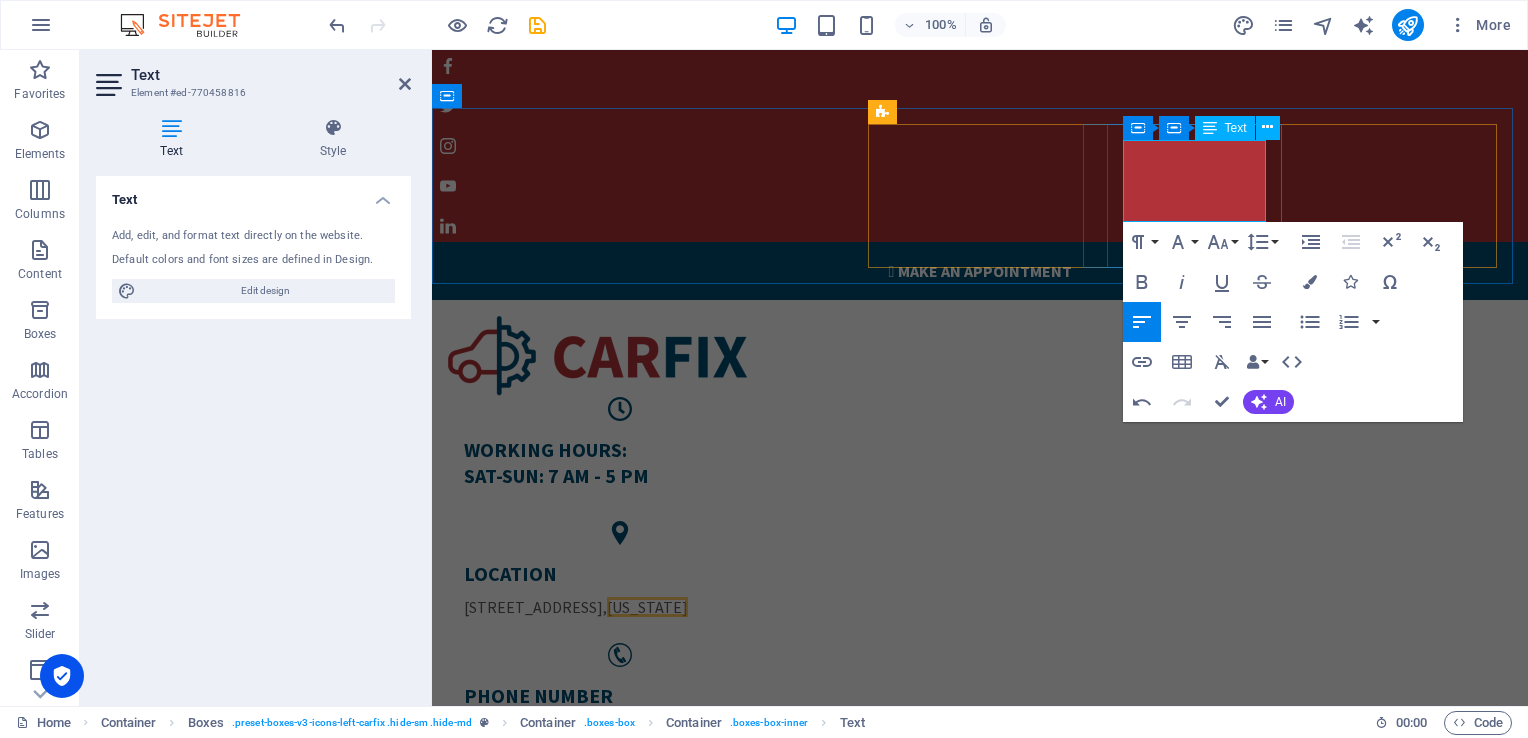 click on "[US_STATE]" at bounding box center [647, 607] 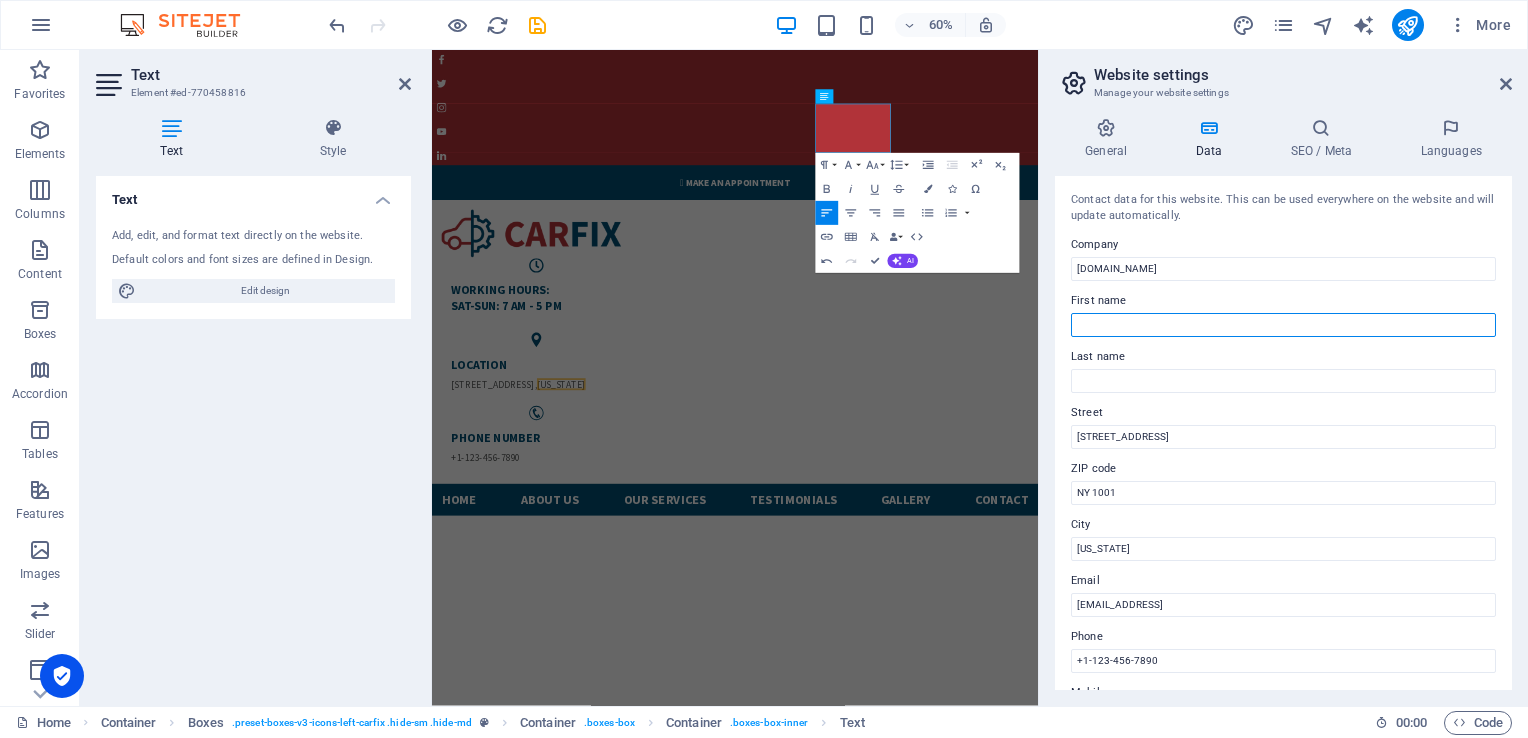 click on "First name" at bounding box center (1283, 325) 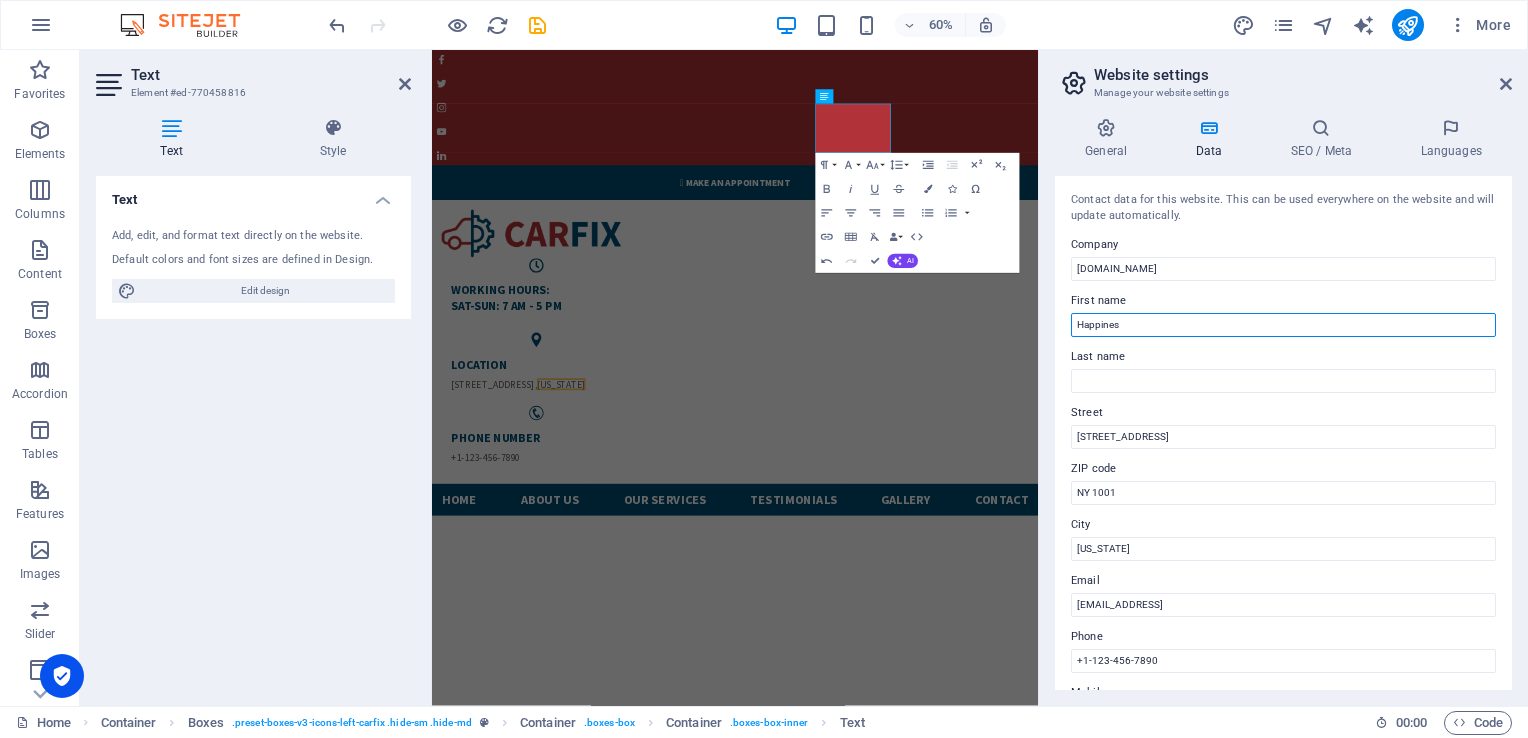 type on "Happiness" 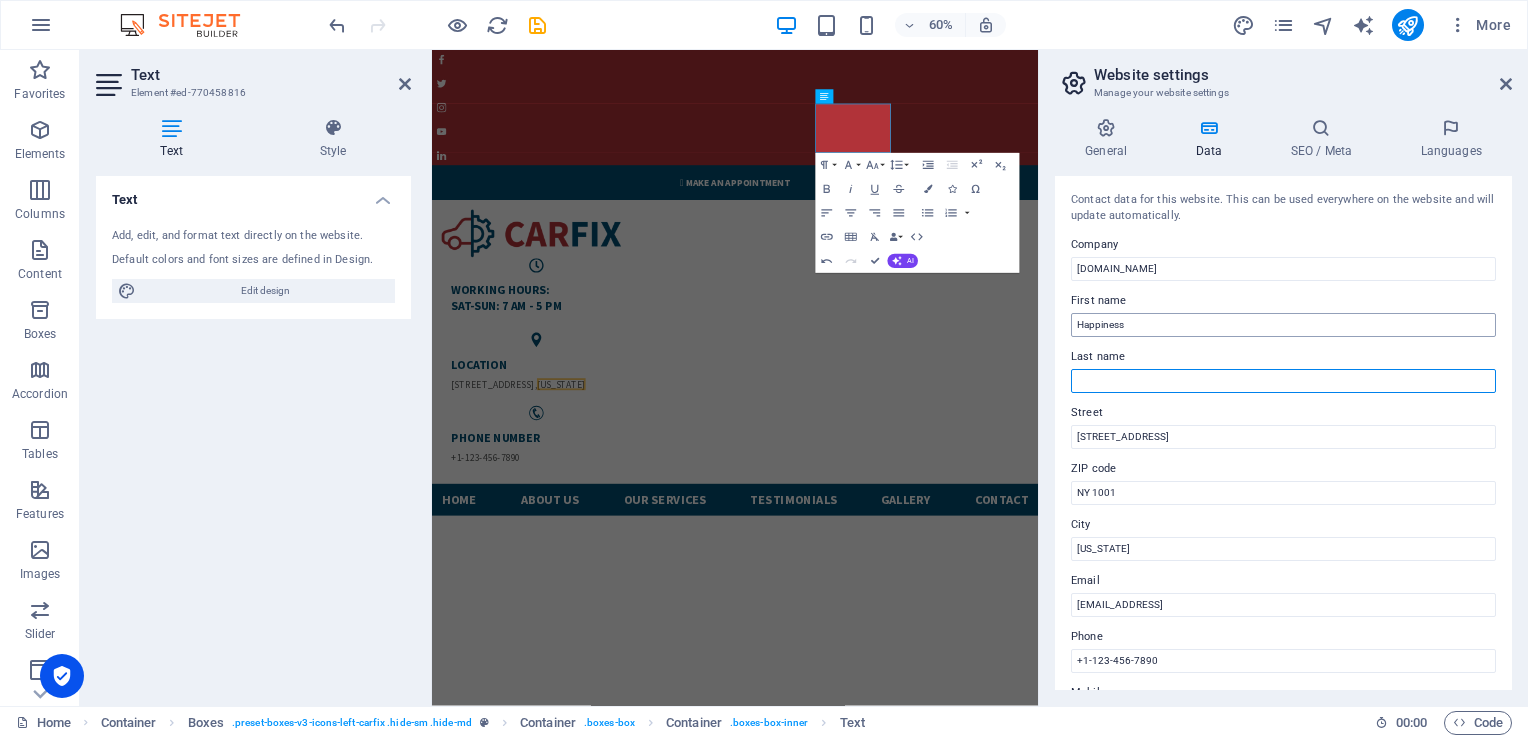 type on "Musariri" 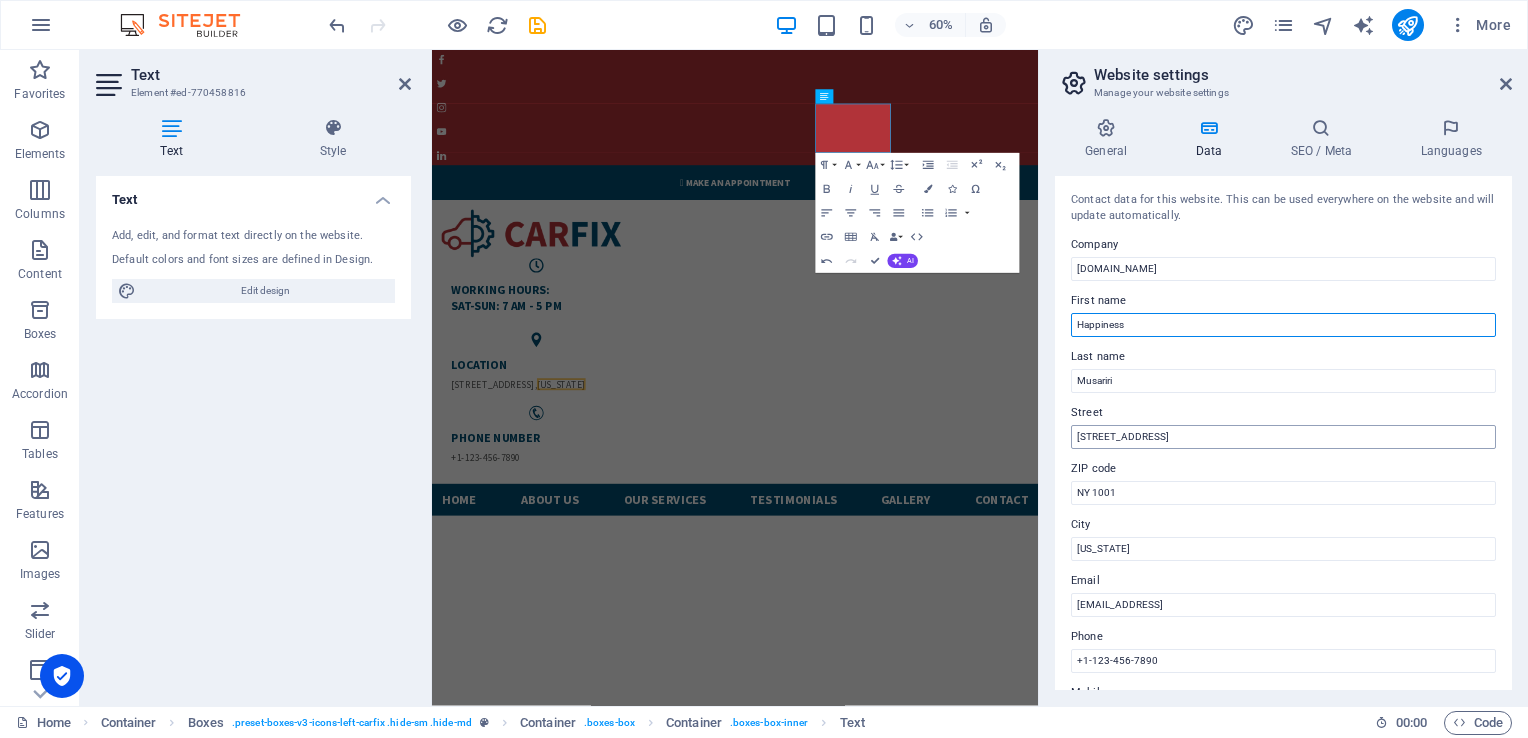 type on "Happiness" 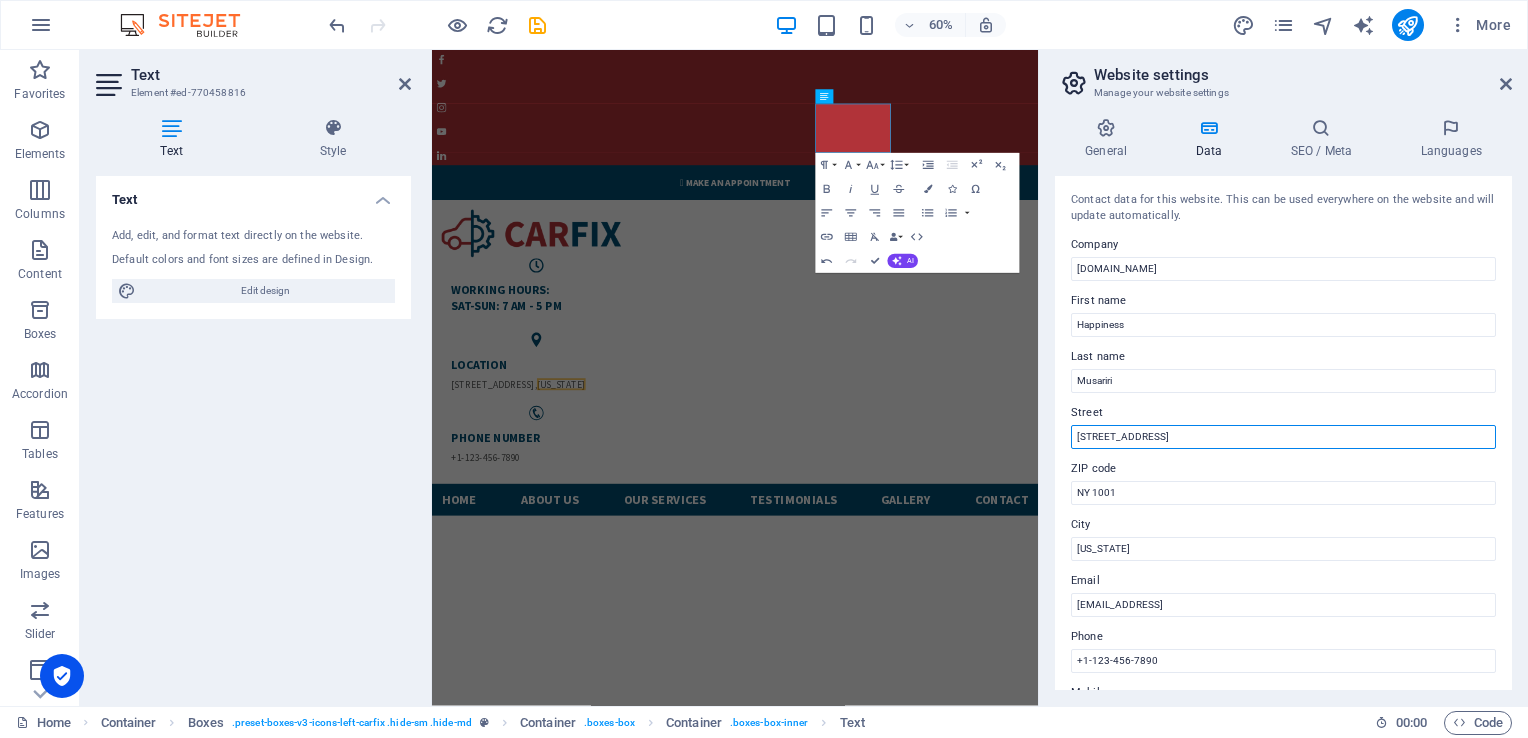 click on "[STREET_ADDRESS]" at bounding box center (1283, 437) 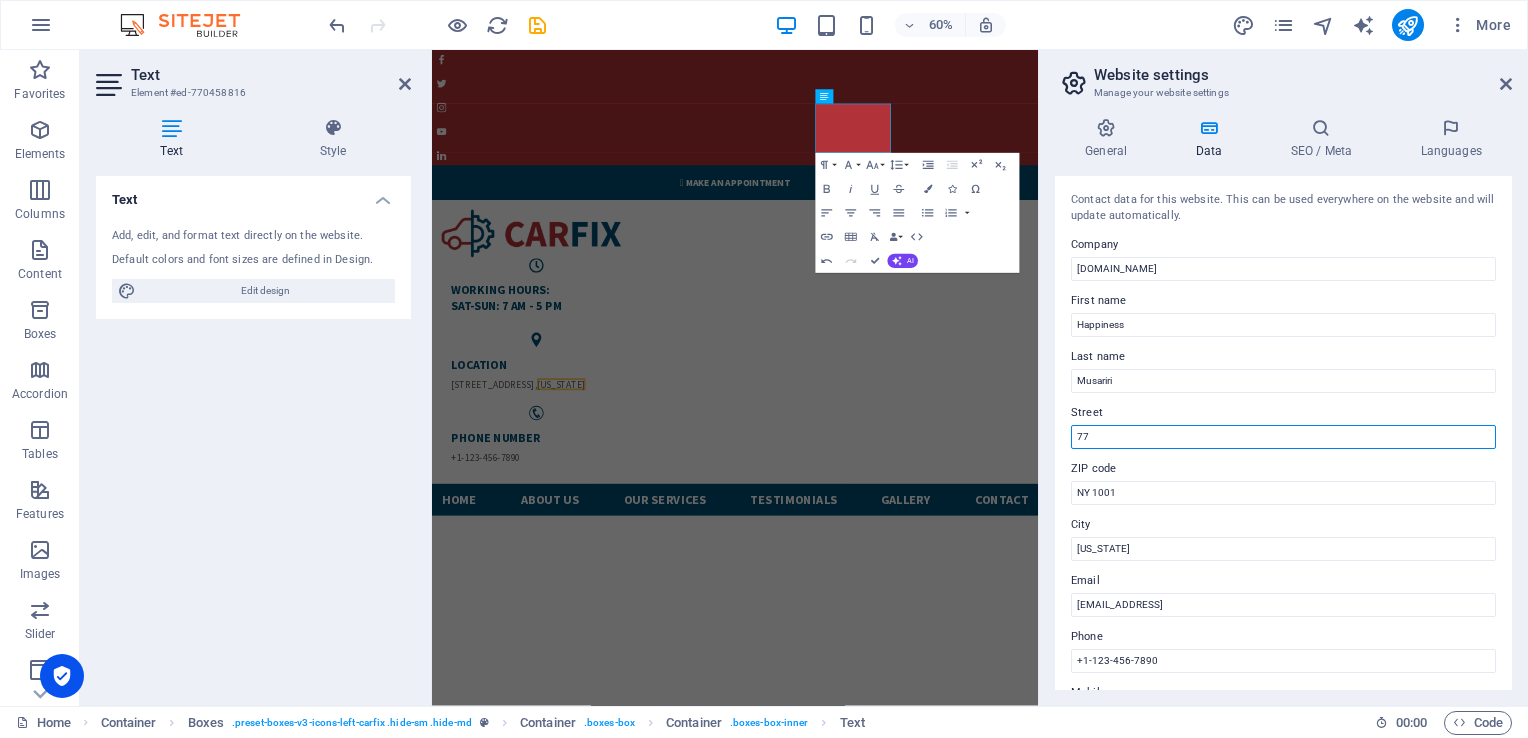 type on "7" 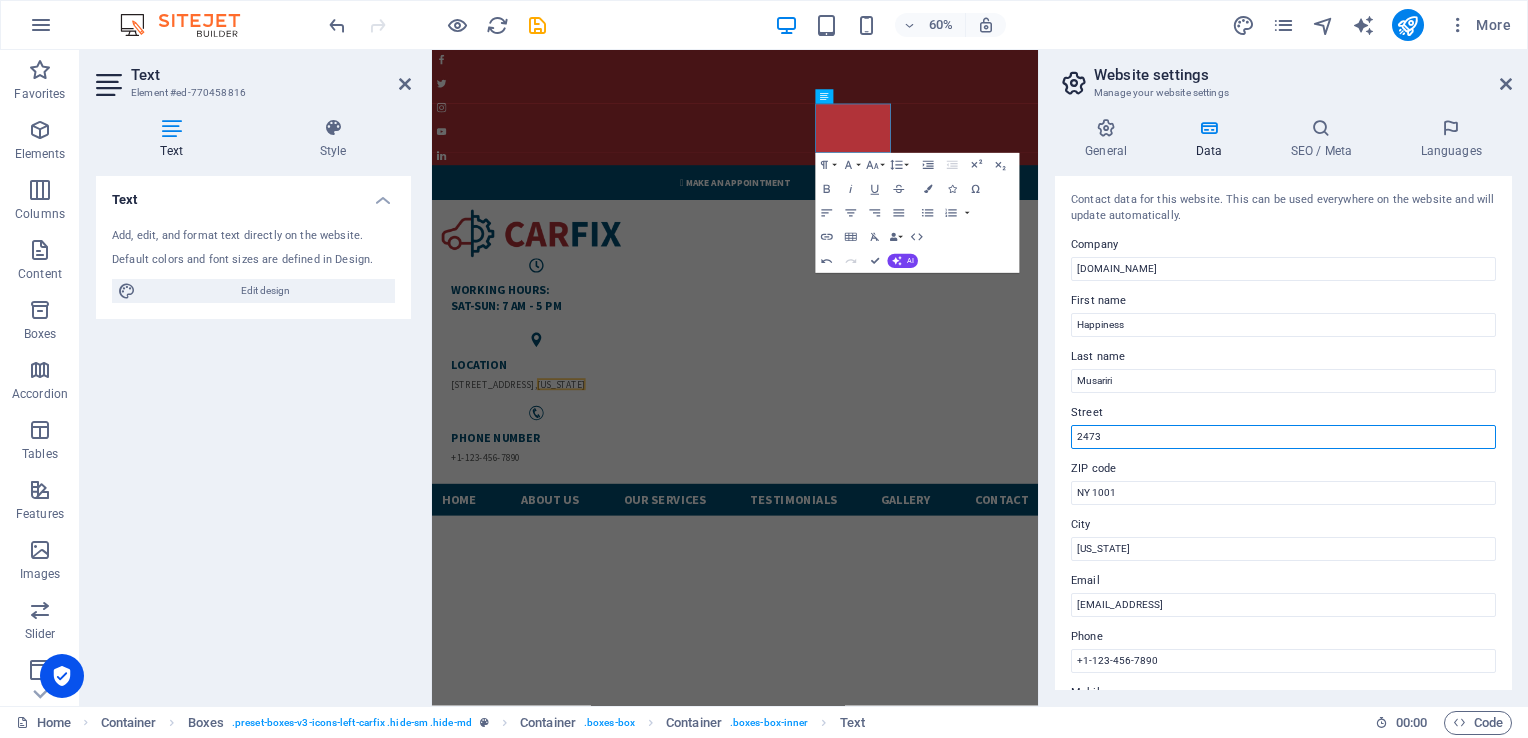 type on "[STREET_ADDRESS]" 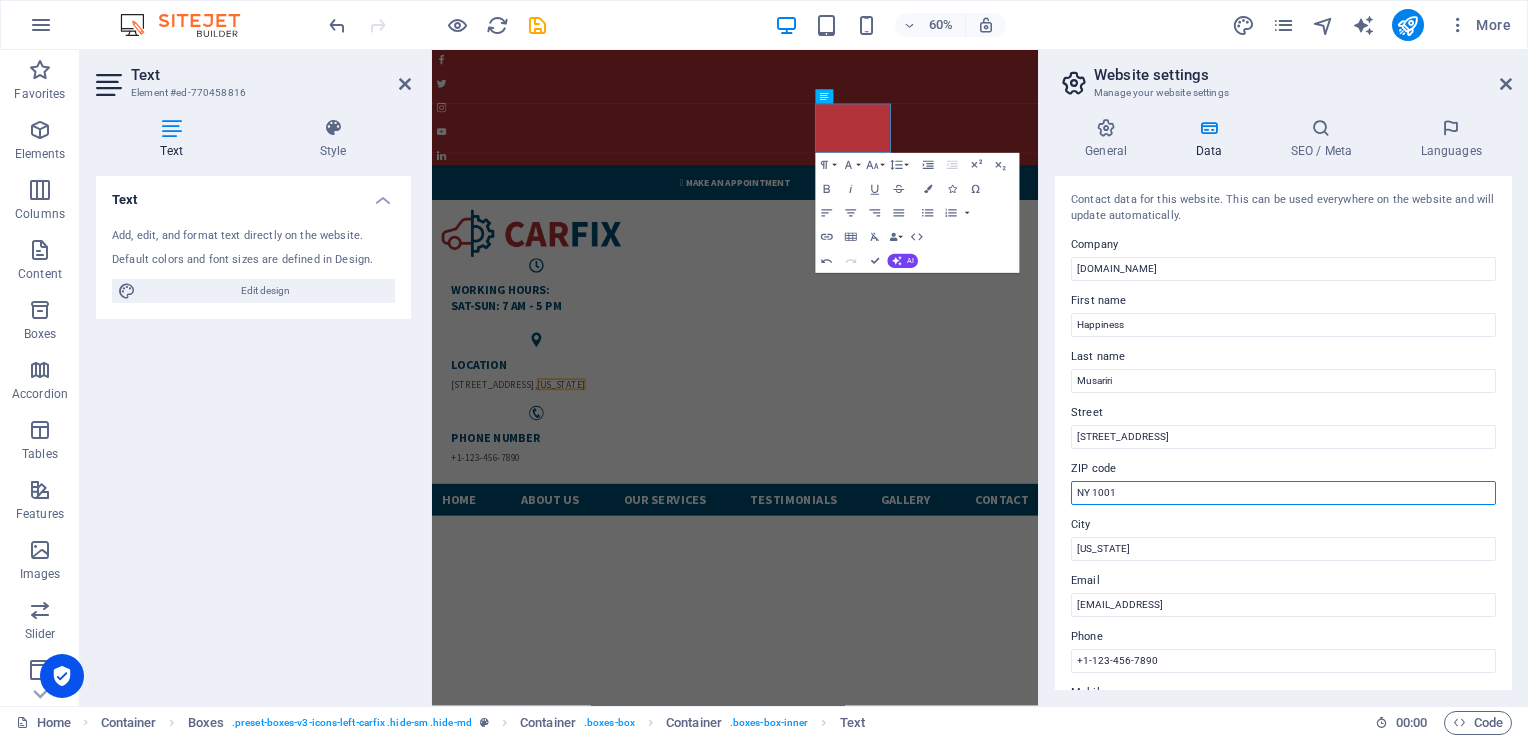 click on "NY 1001" at bounding box center (1283, 493) 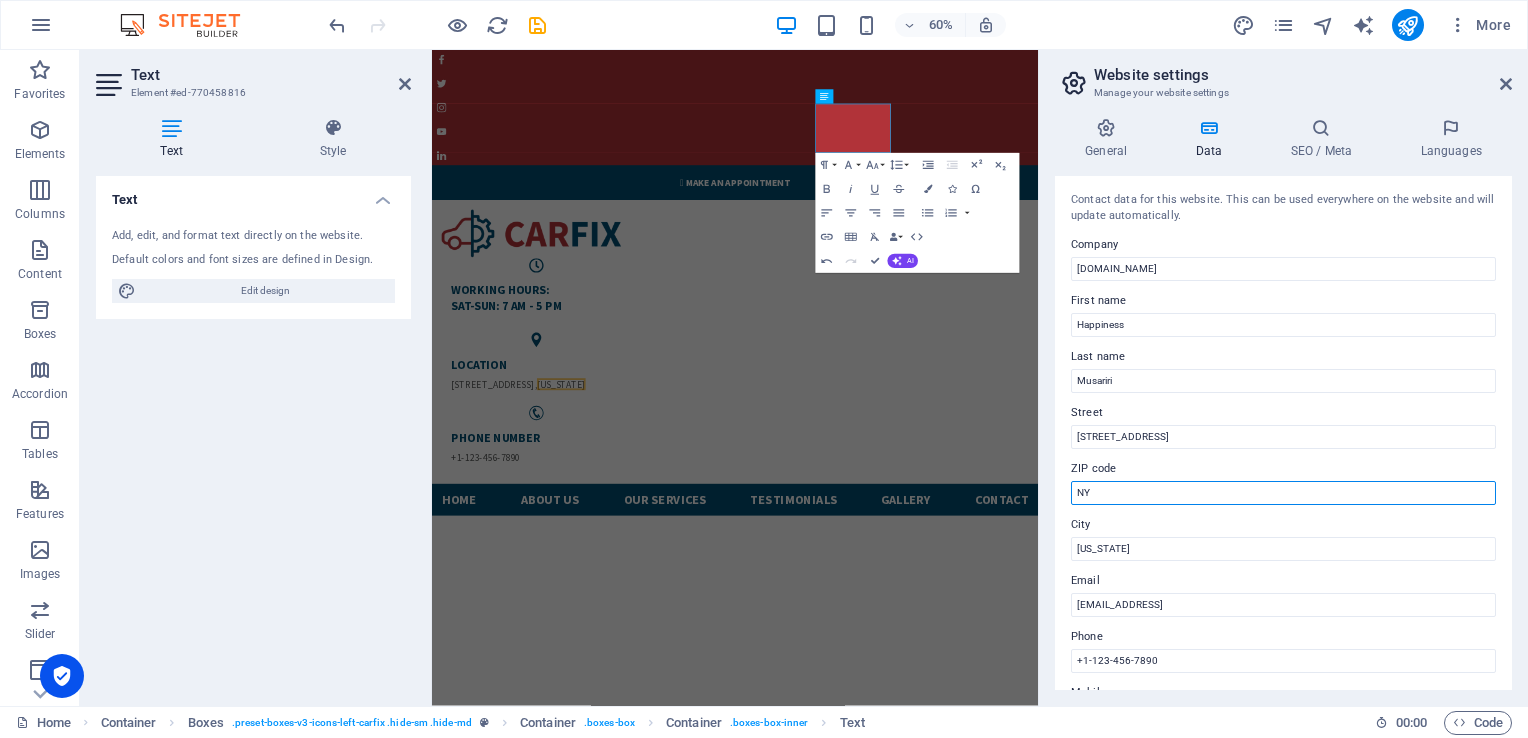 type on "N" 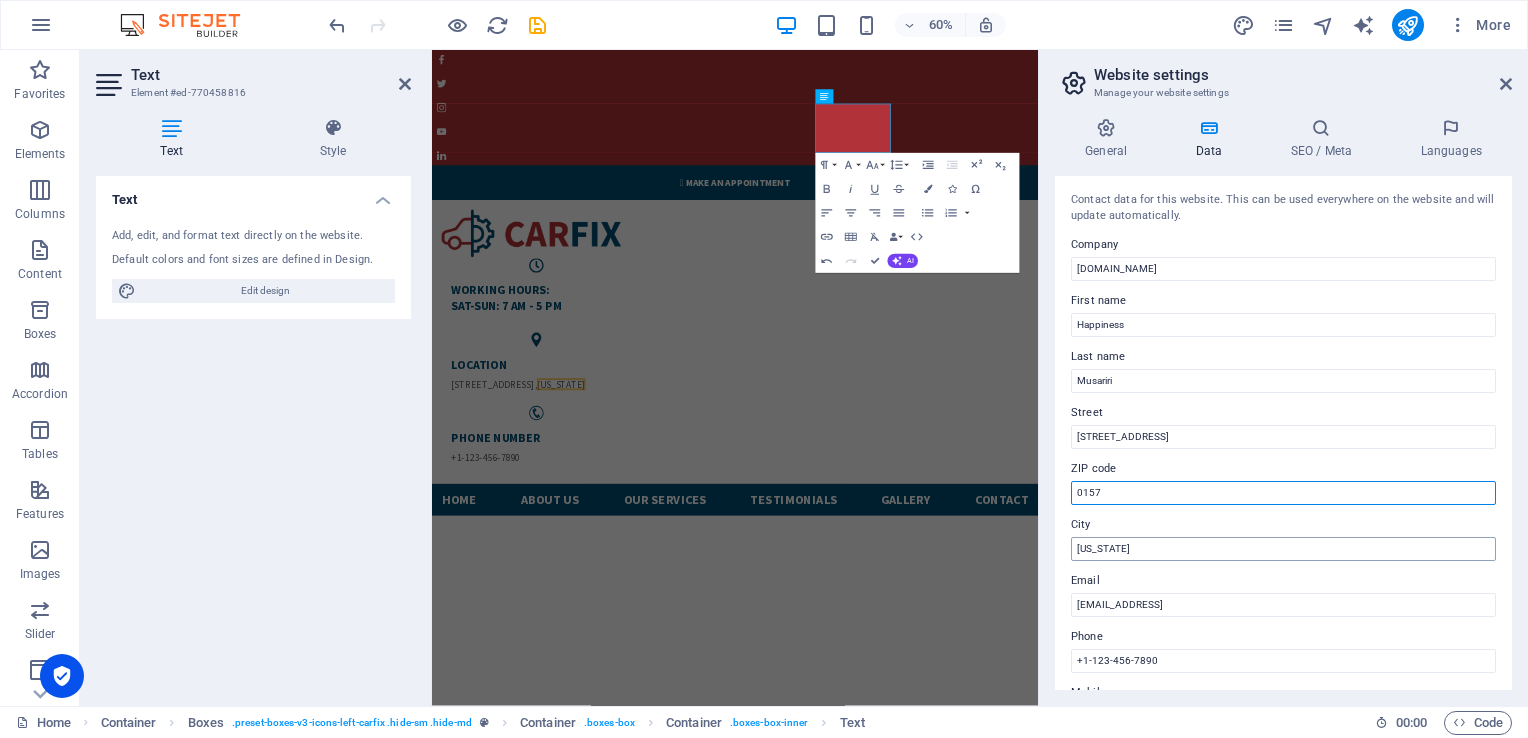 type on "0157" 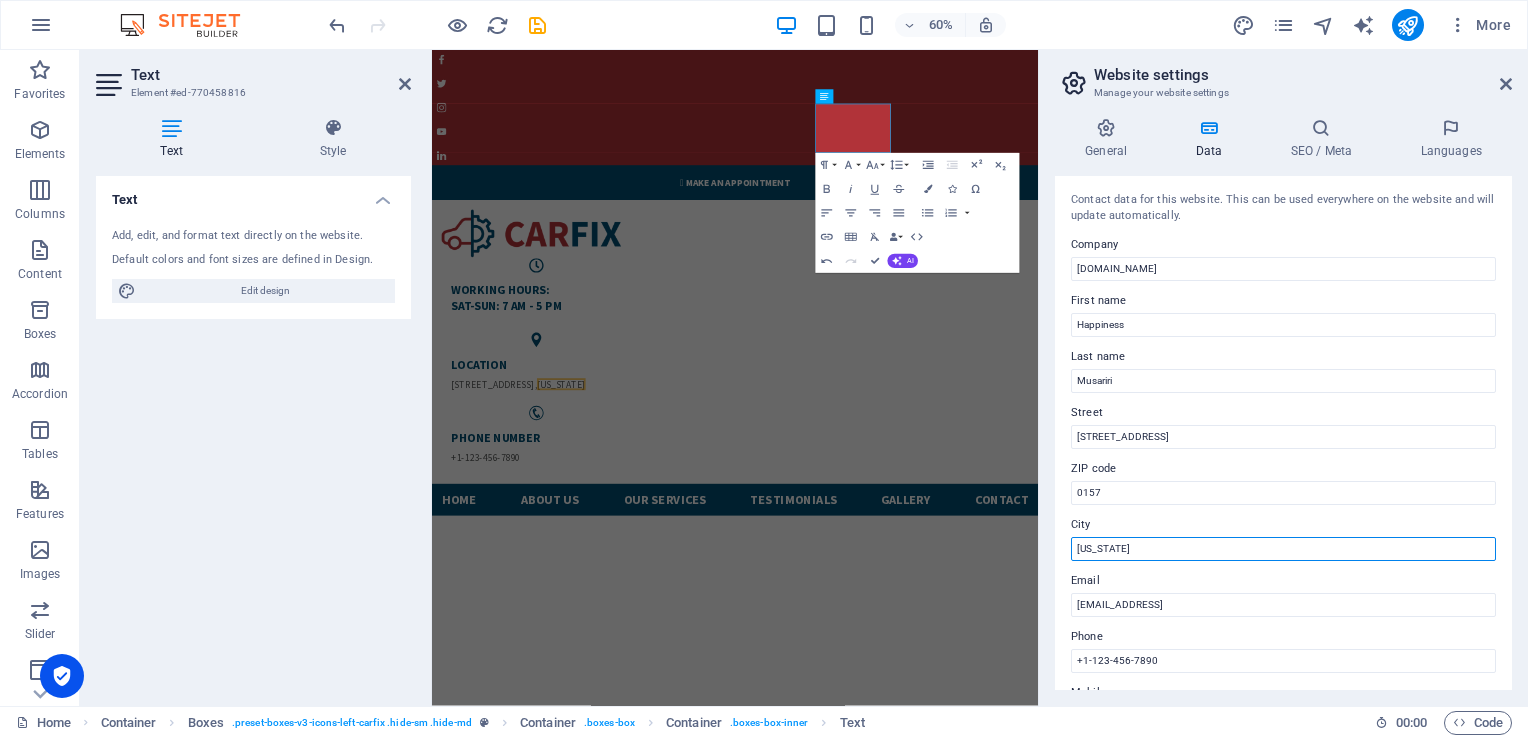 click on "[US_STATE]" at bounding box center (1283, 549) 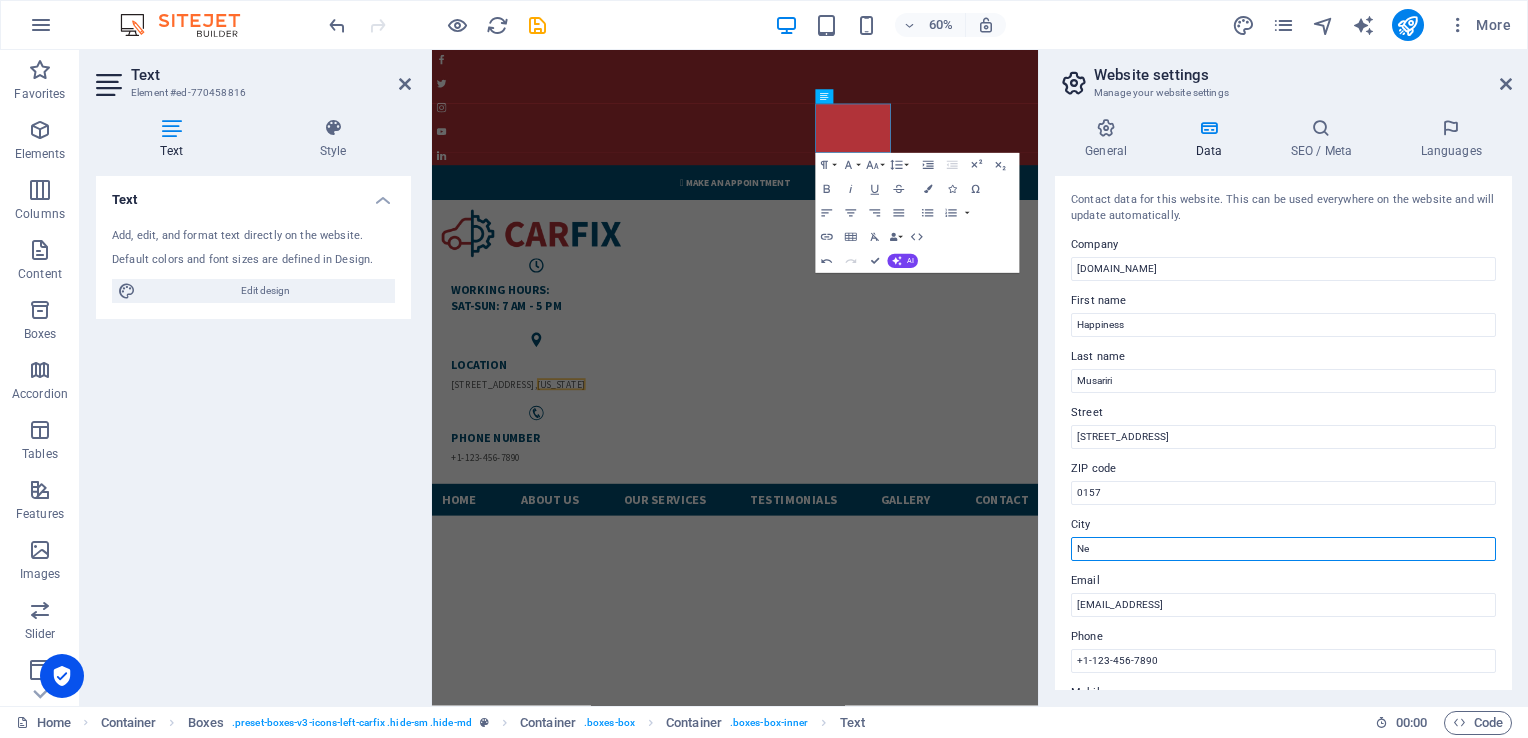 type on "N" 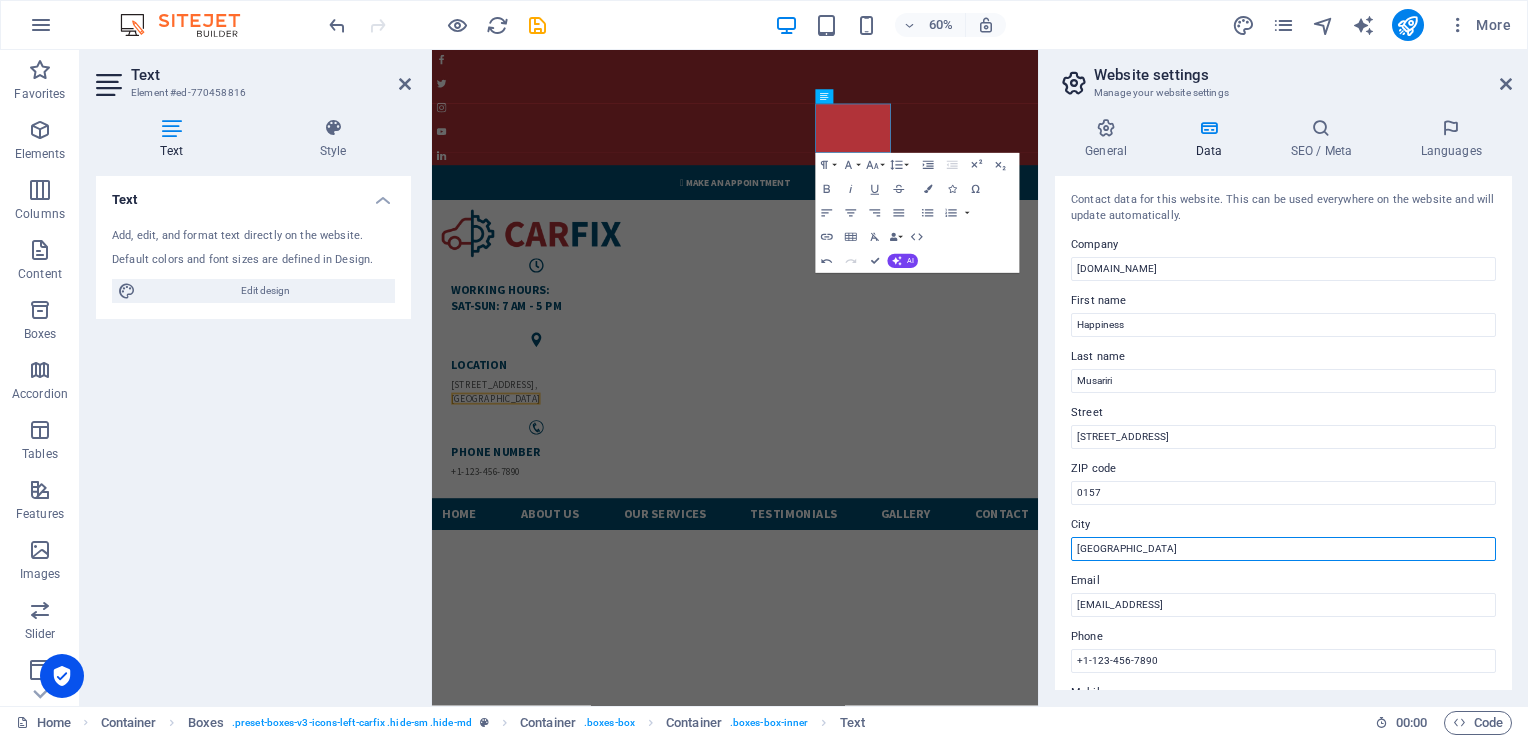 type on "[GEOGRAPHIC_DATA]" 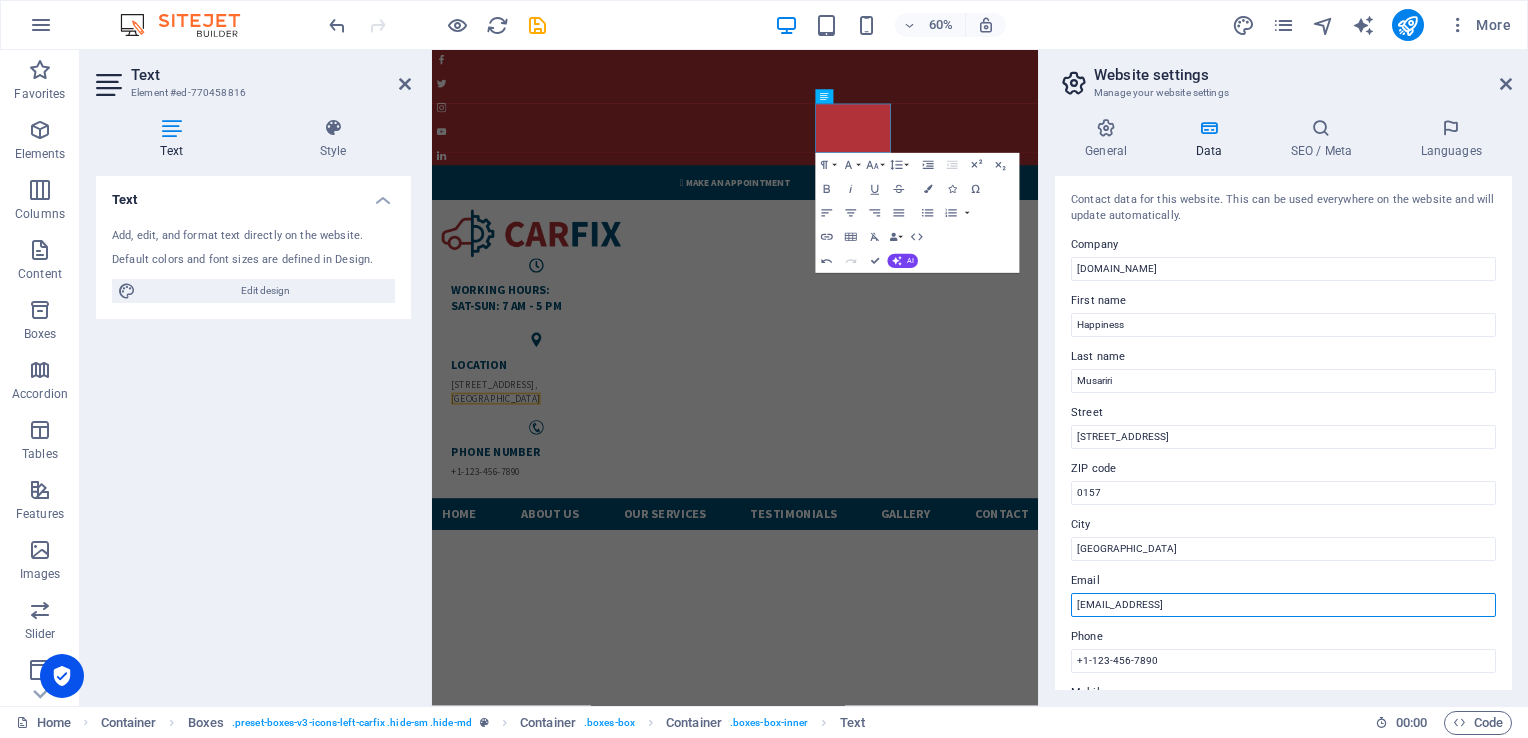 click on "[EMAIL_ADDRESS]" at bounding box center (1283, 605) 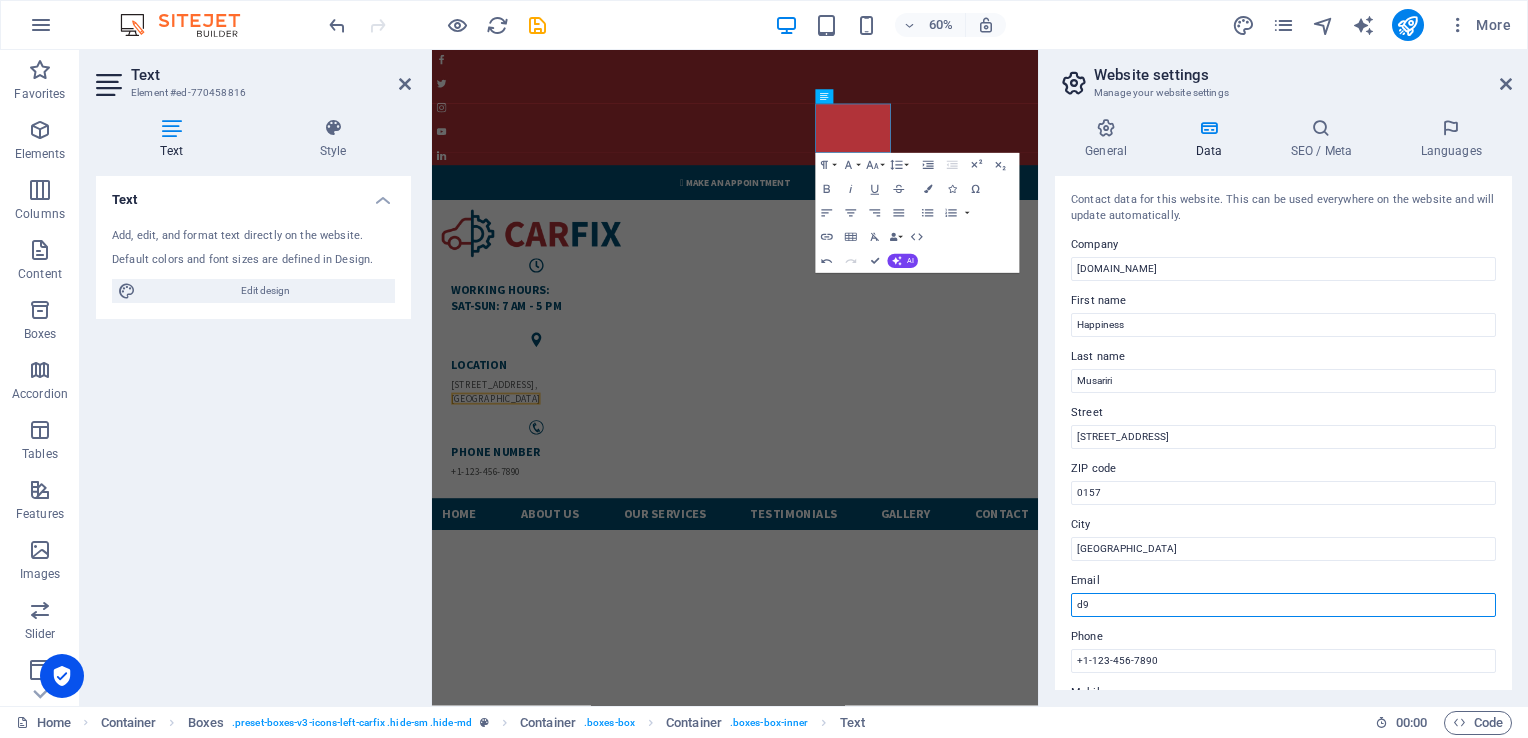 type on "d" 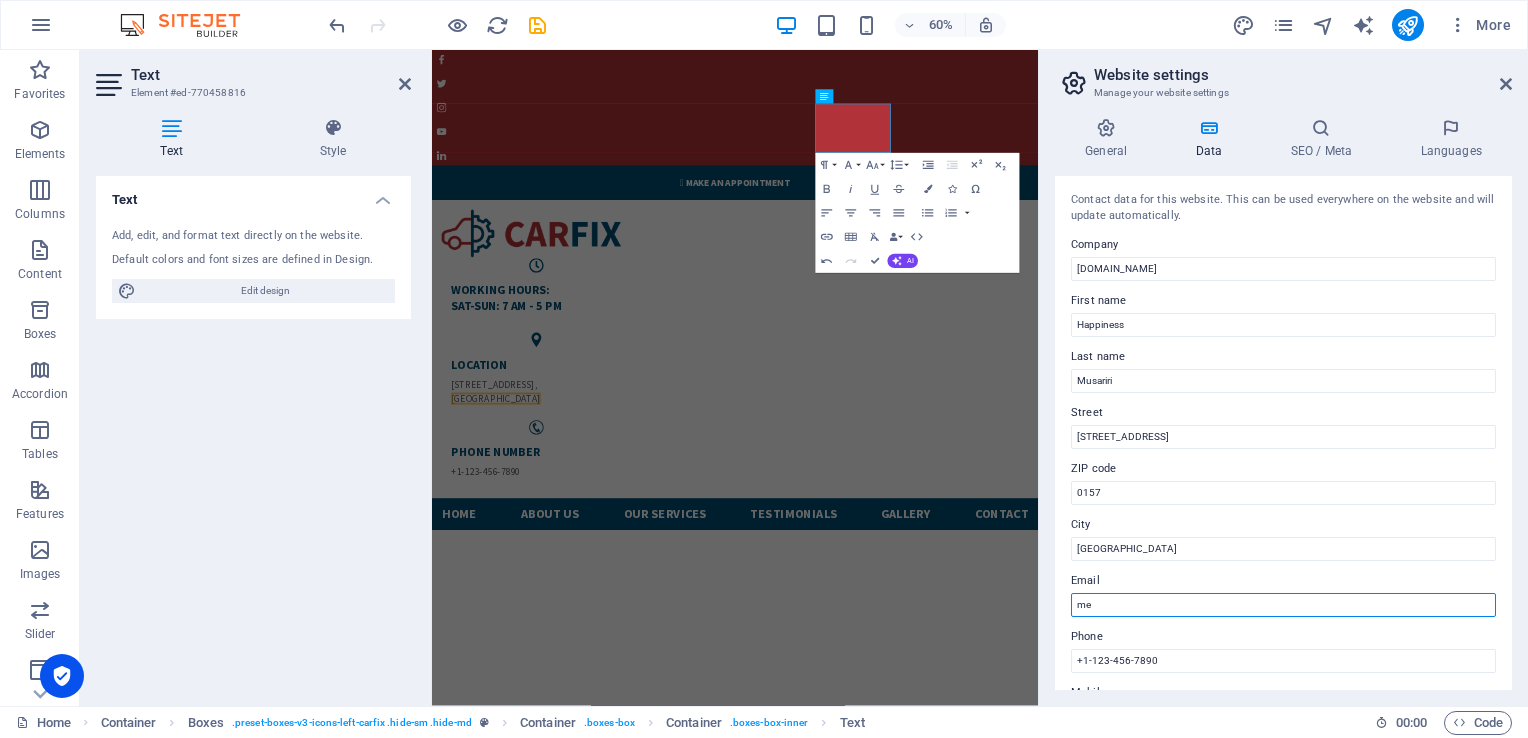 type on "m" 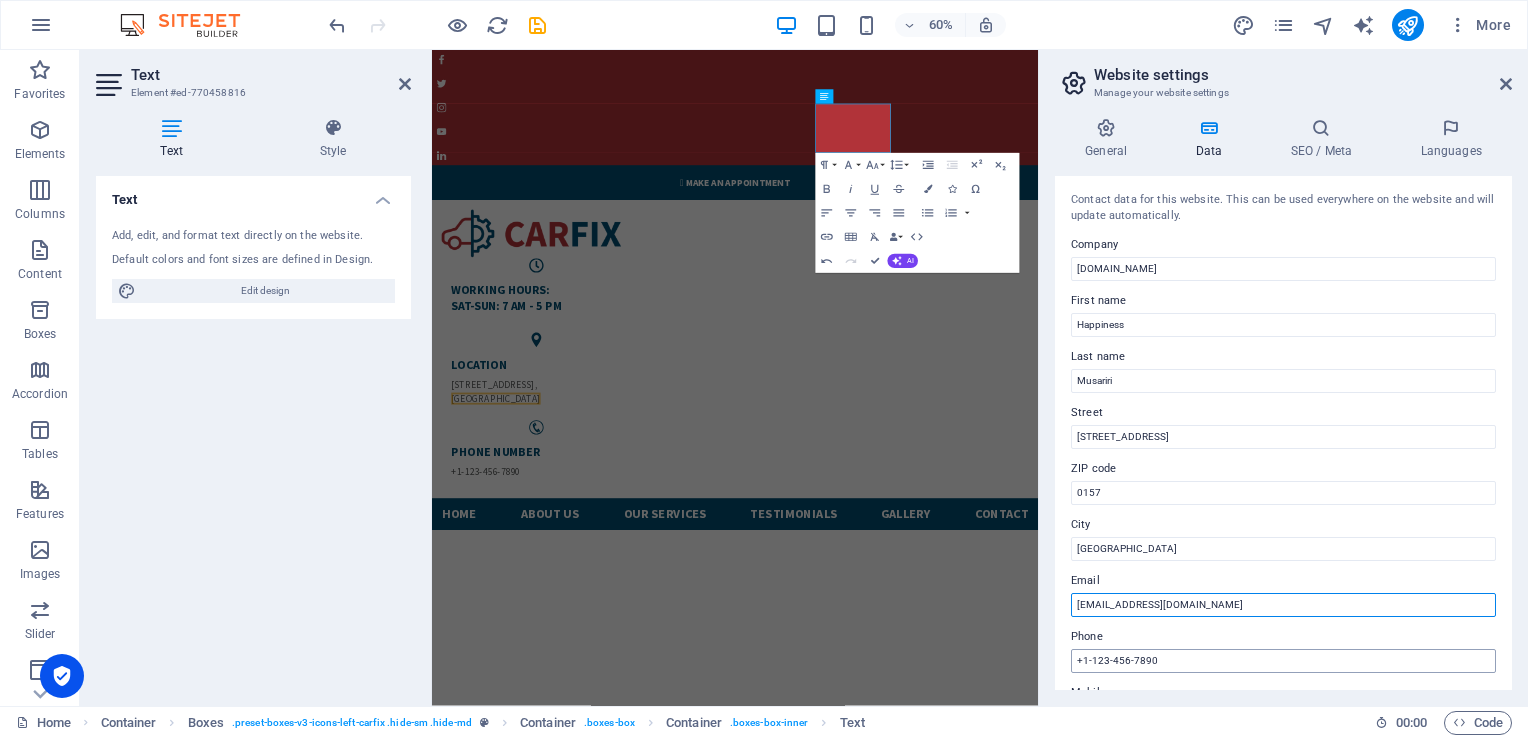 type on "[EMAIL_ADDRESS][DOMAIN_NAME]" 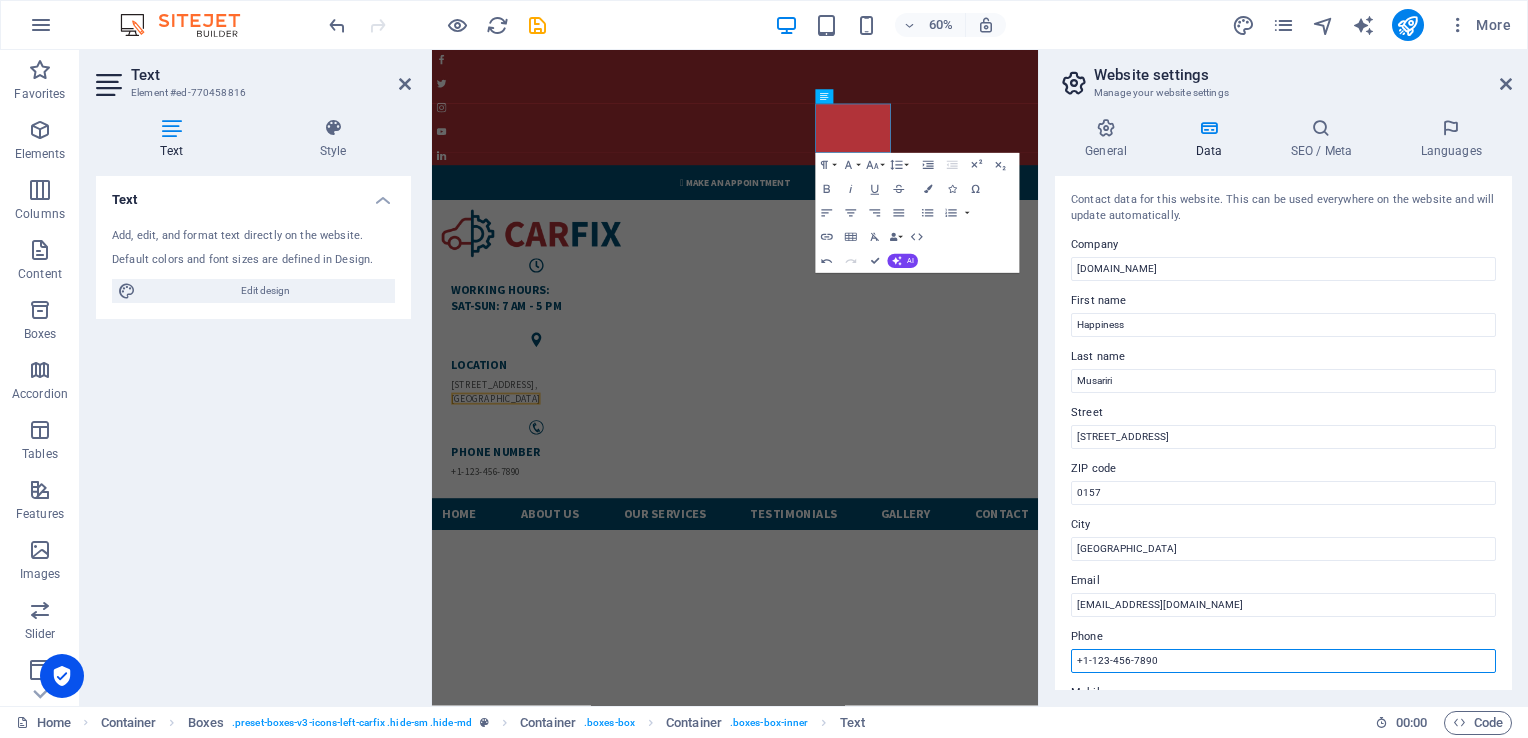 click on "+1-123-456-7890" at bounding box center [1283, 661] 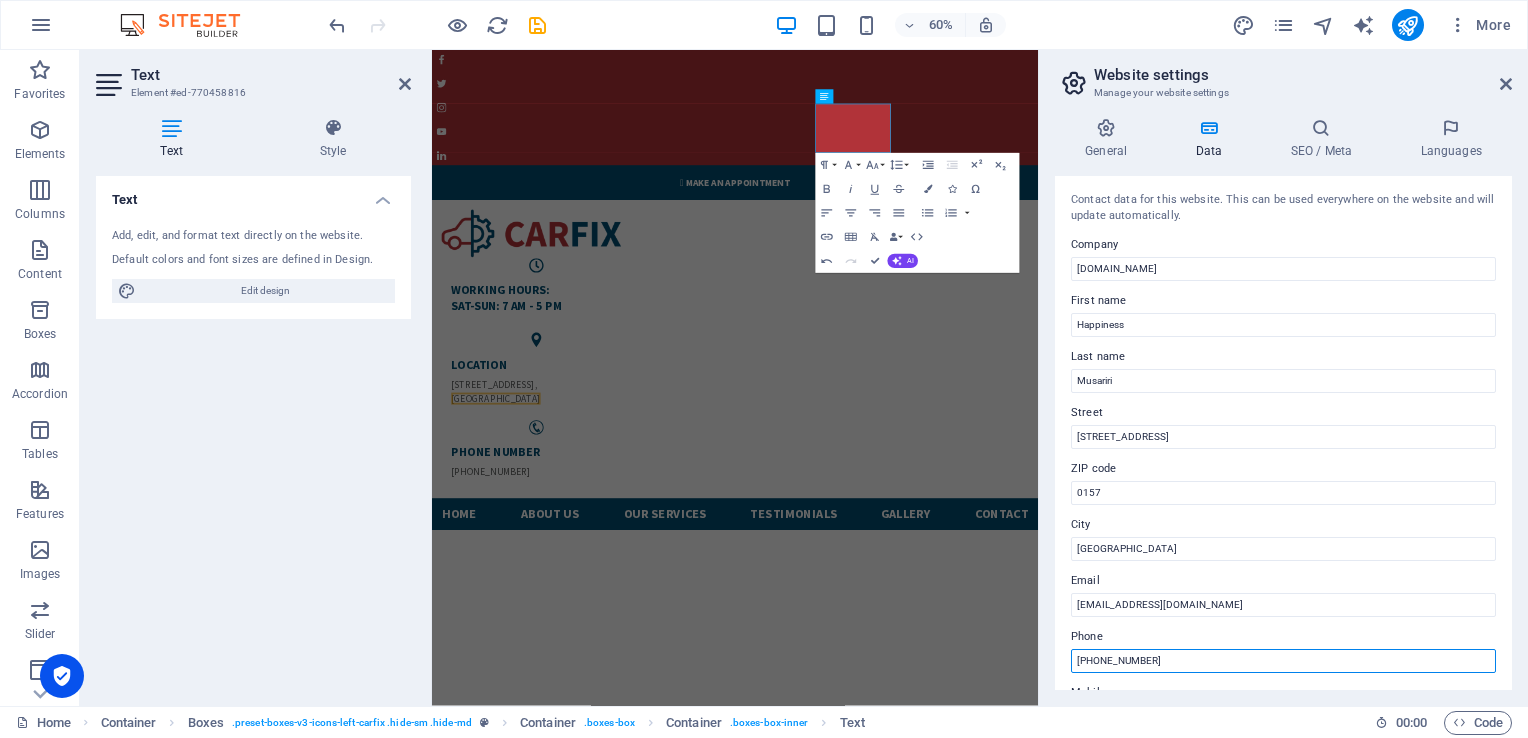 type on "[PHONE_NUMBER]" 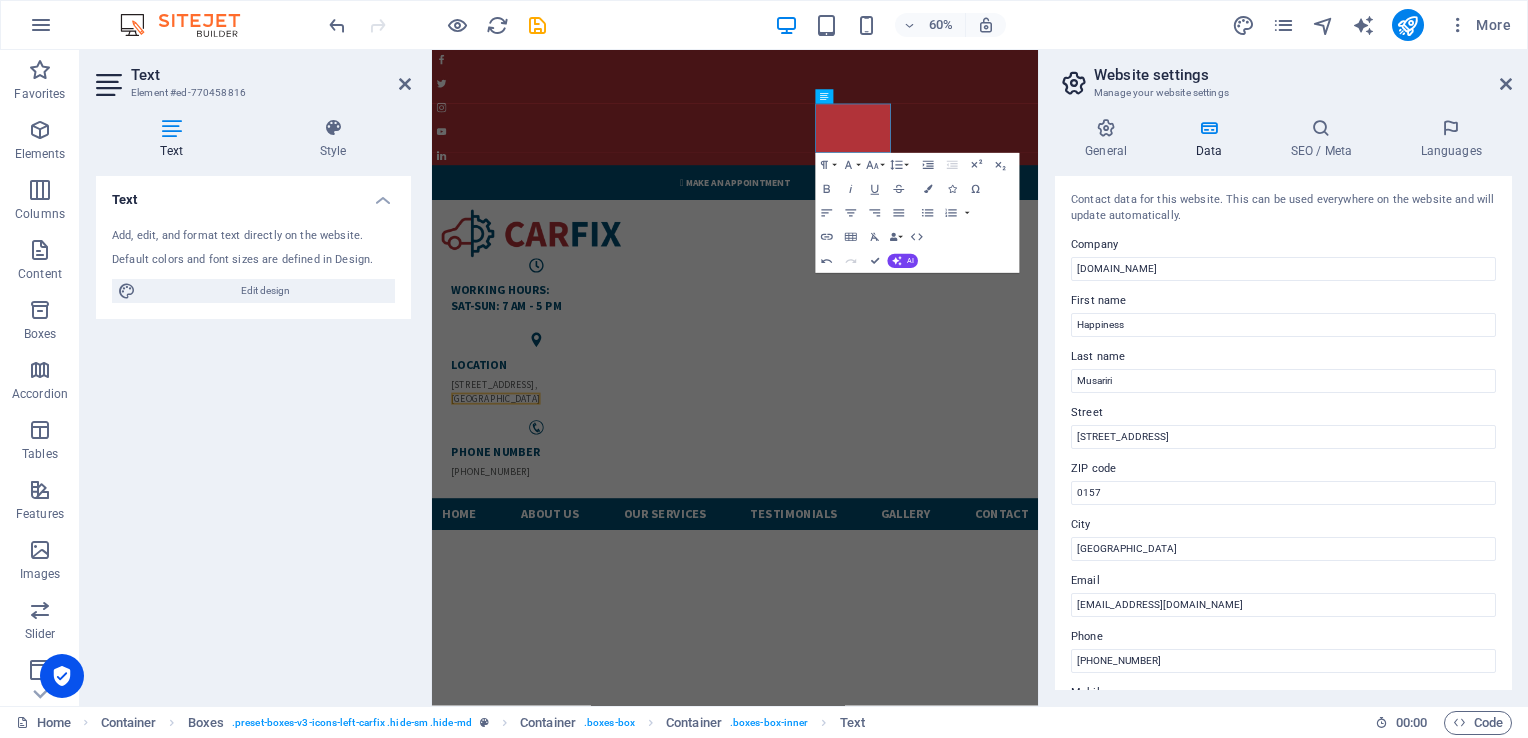 drag, startPoint x: 1503, startPoint y: 442, endPoint x: 1502, endPoint y: 516, distance: 74.00676 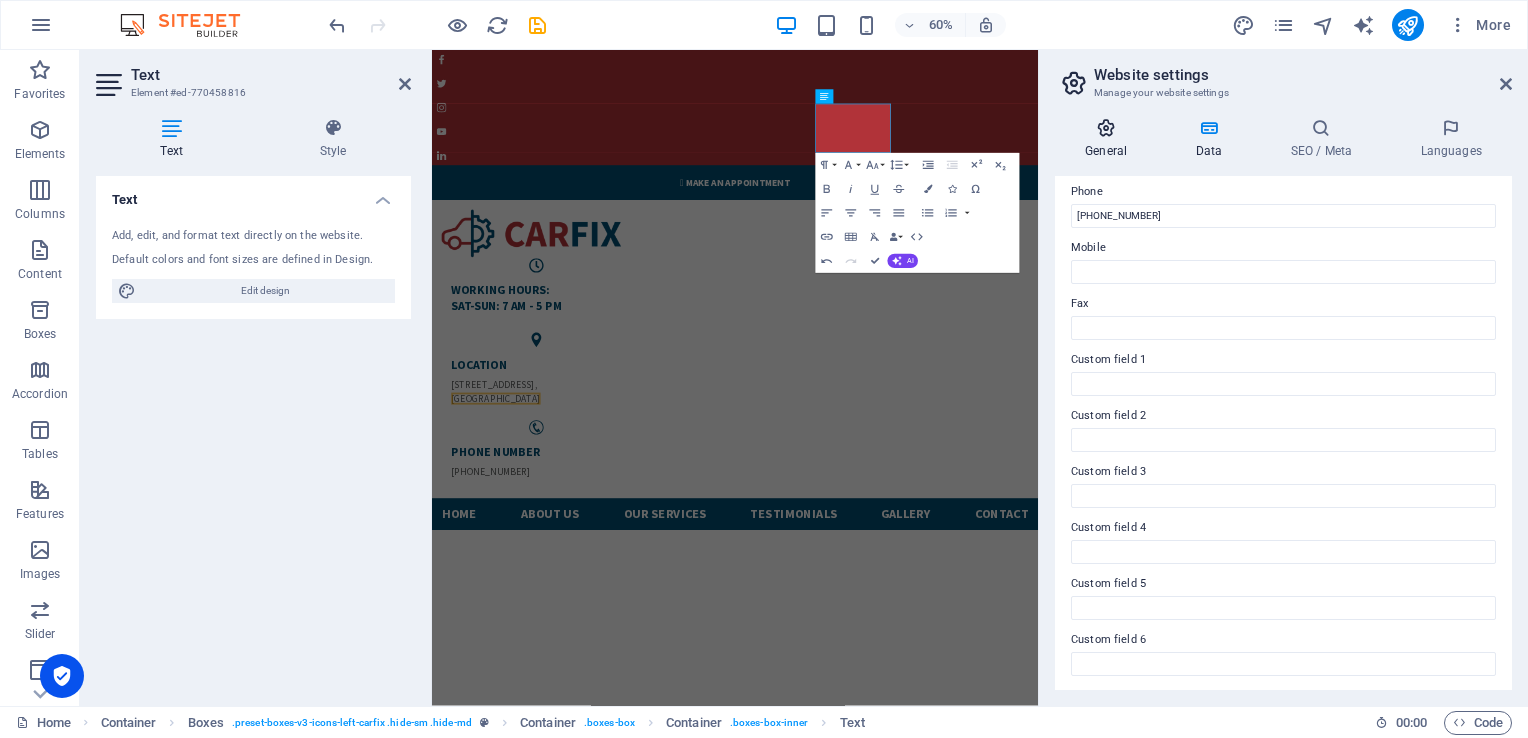 click on "General" at bounding box center [1110, 139] 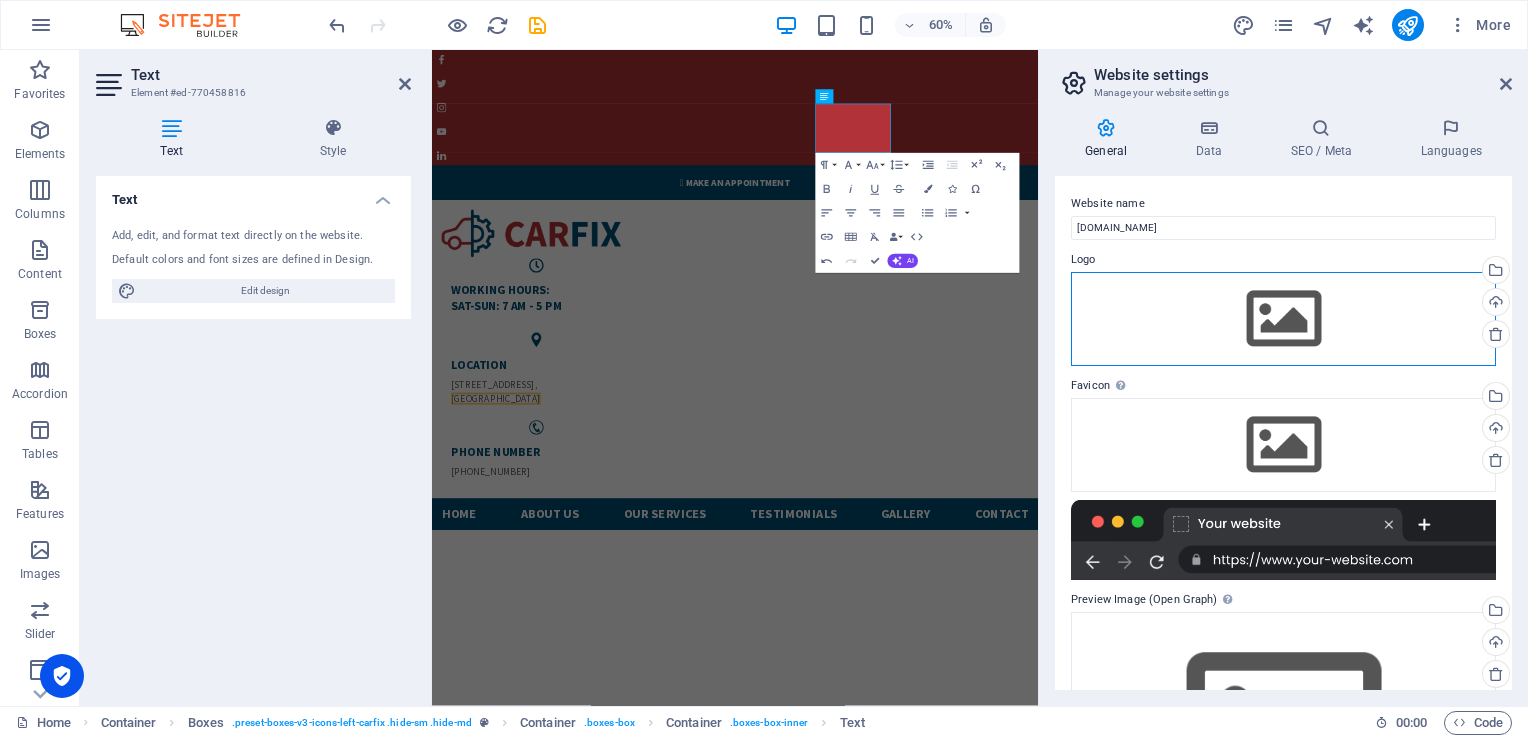 click on "Drag files here, click to choose files or select files from Files or our free stock photos & videos" at bounding box center [1283, 319] 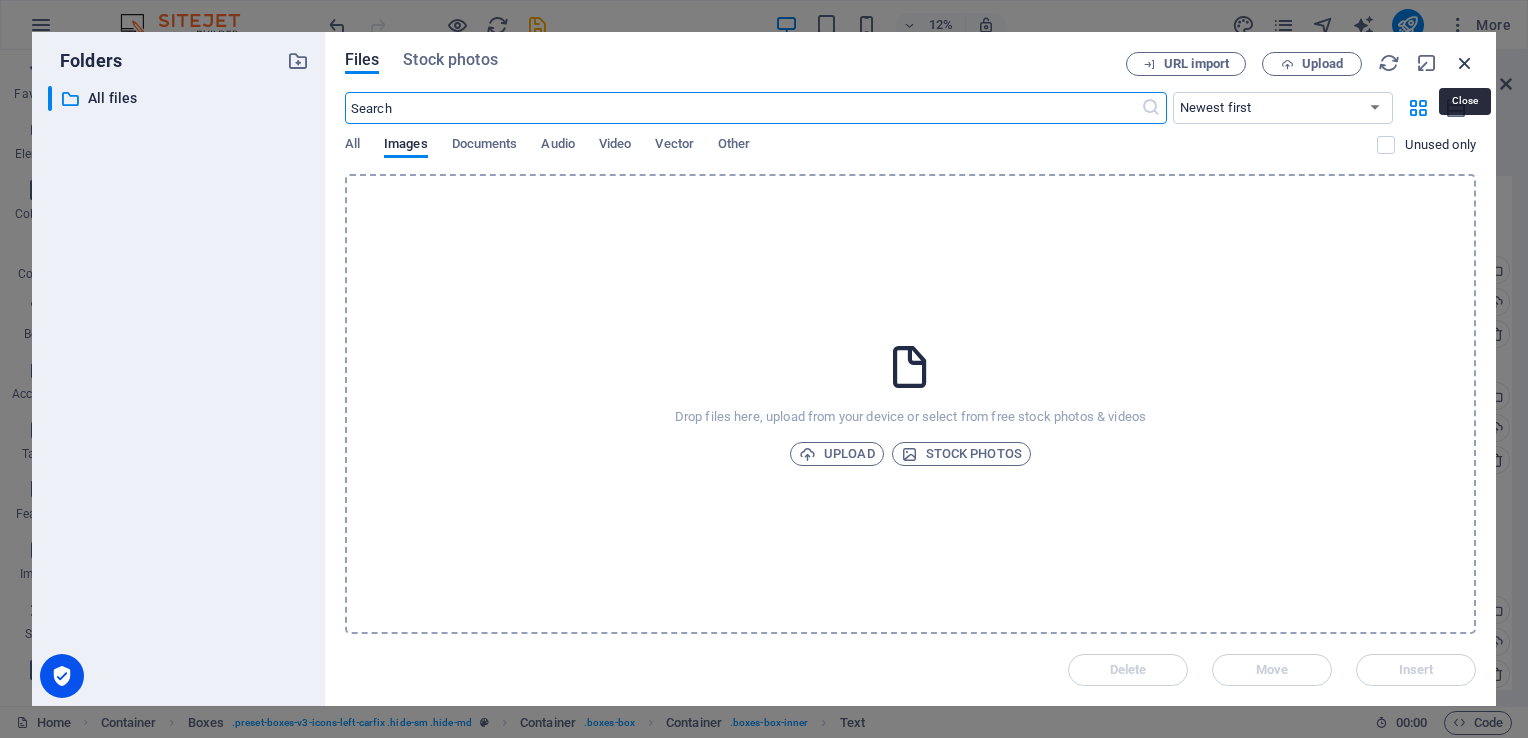 click at bounding box center (1465, 63) 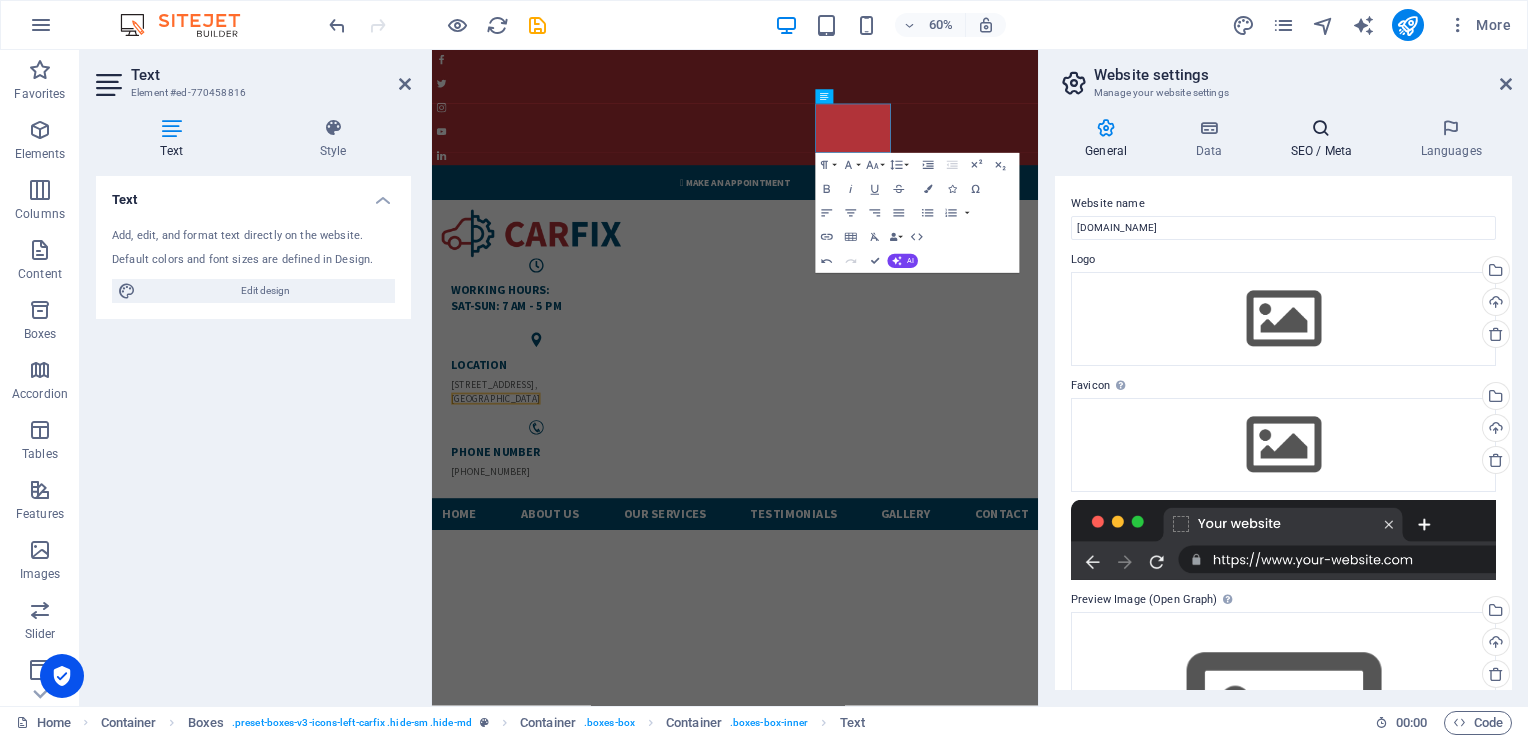 click on "SEO / Meta" at bounding box center (1325, 139) 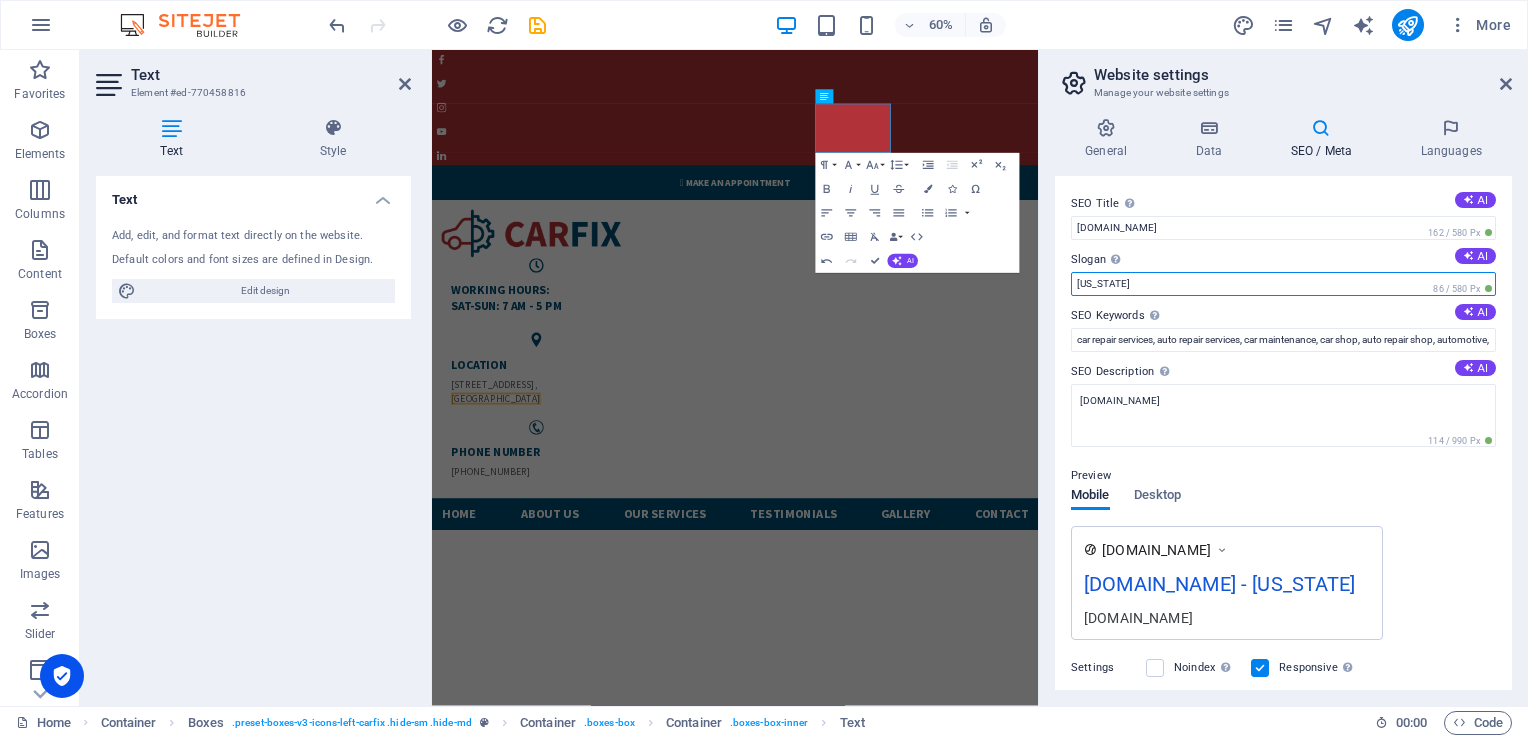 click on "[US_STATE]" at bounding box center (1283, 284) 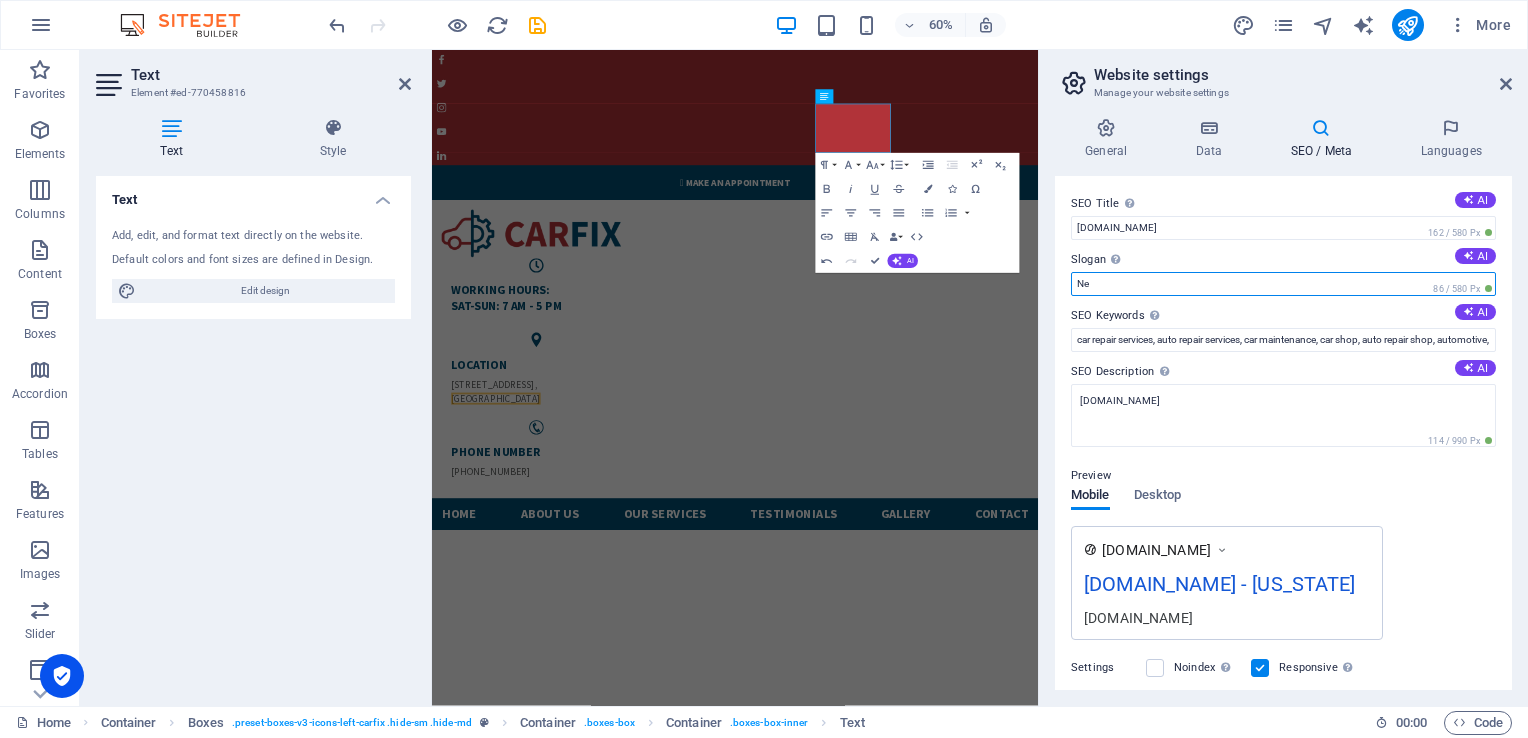 type on "N" 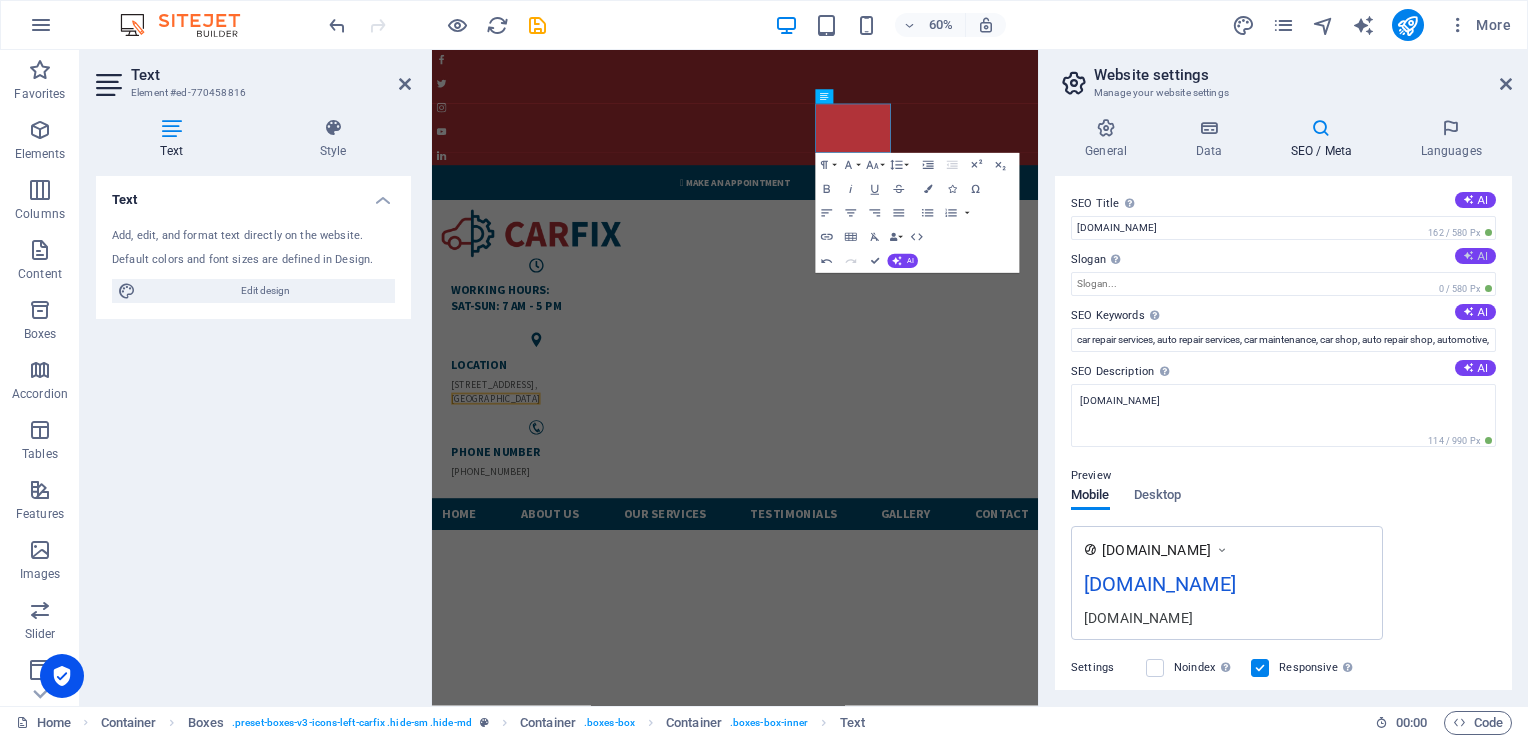 click at bounding box center [1468, 255] 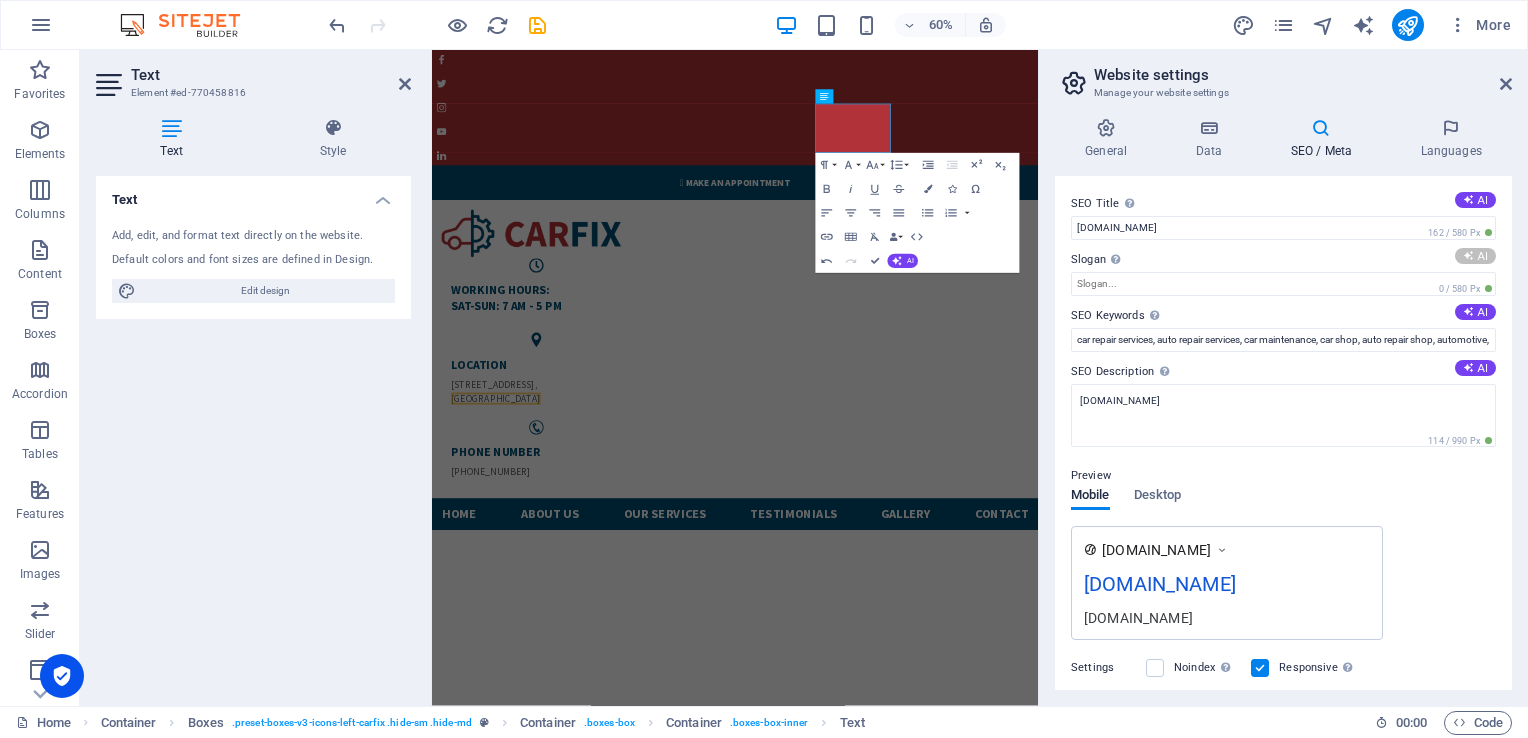 type on "Swift Solutions for Your Vehicles Every Need" 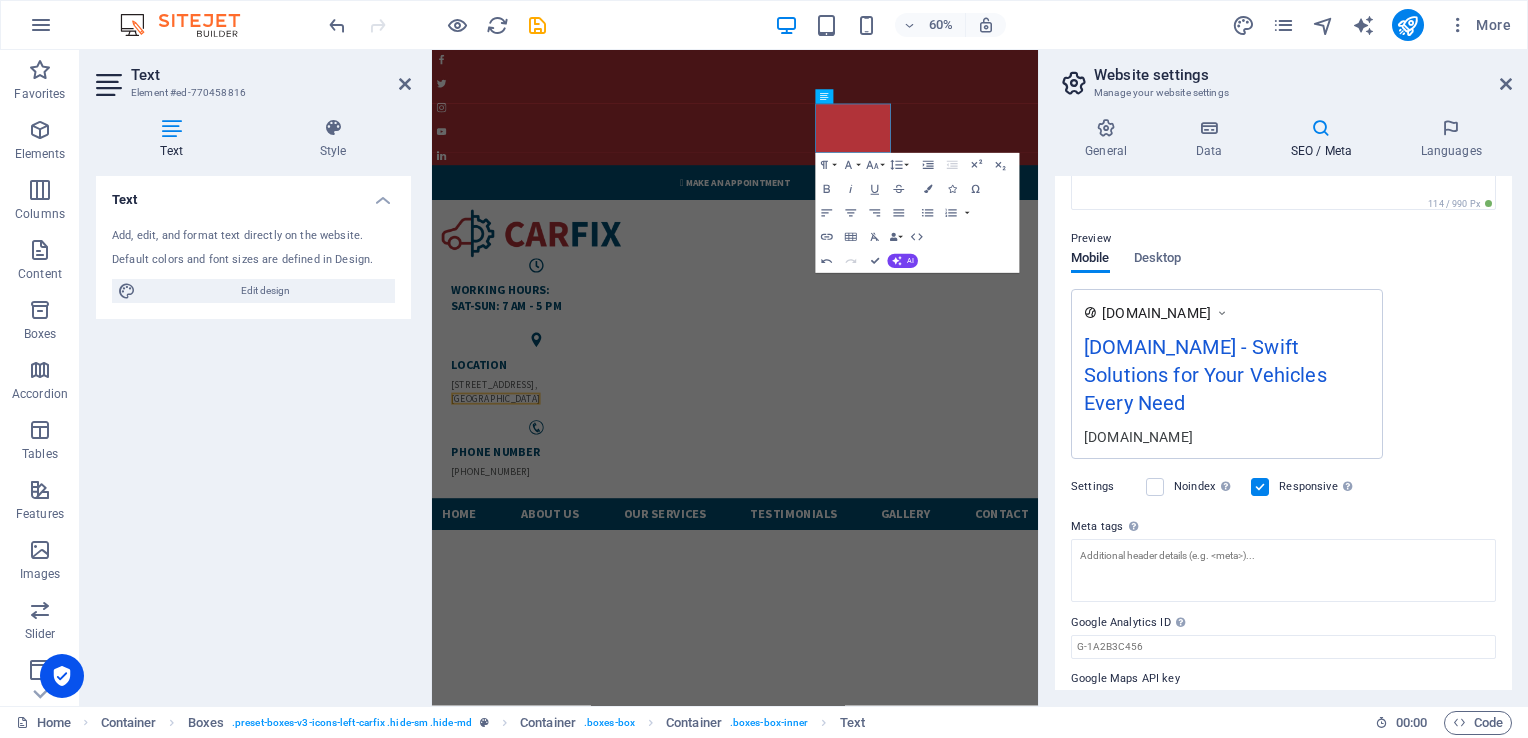 scroll, scrollTop: 276, scrollLeft: 0, axis: vertical 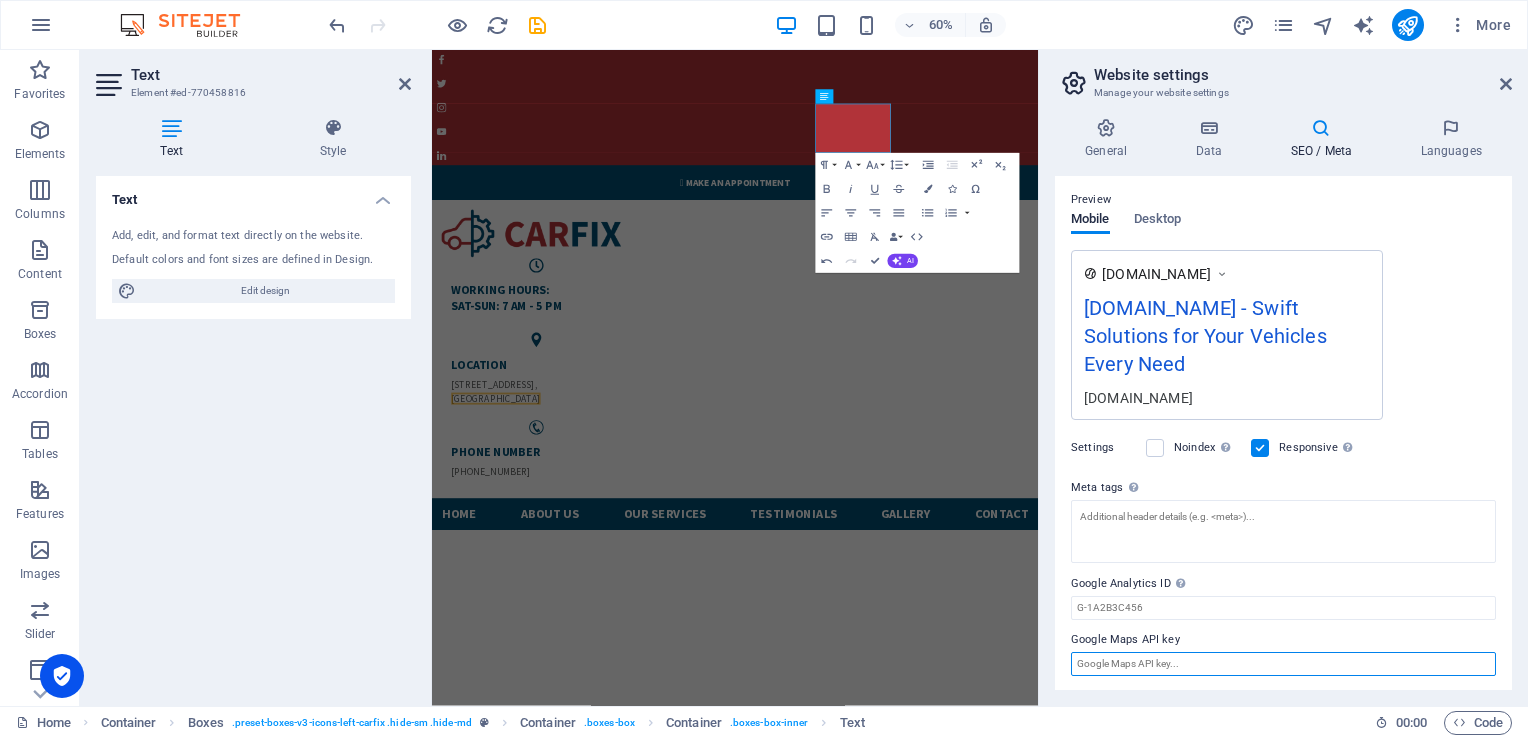 click on "Google Maps API key" at bounding box center (1283, 664) 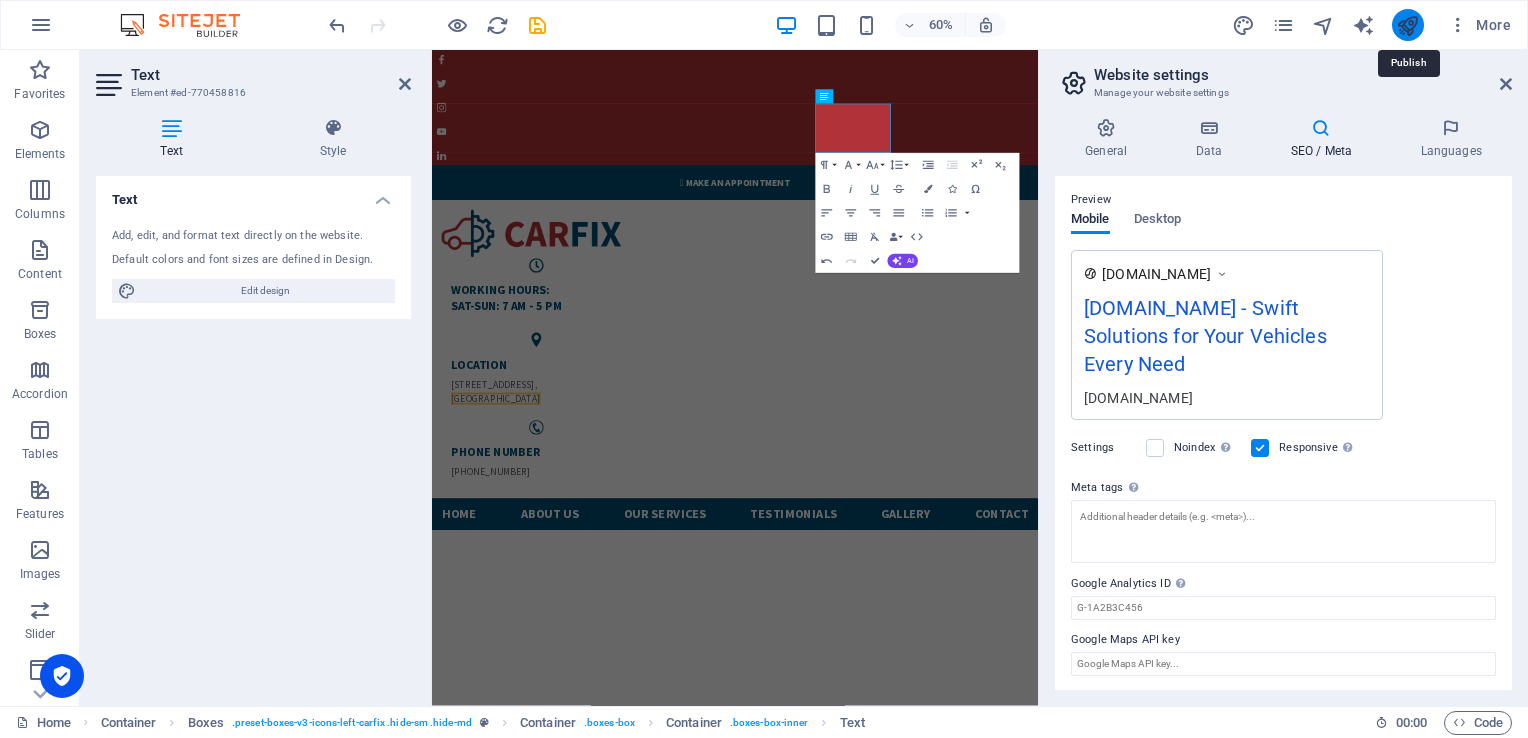 click at bounding box center (1407, 25) 